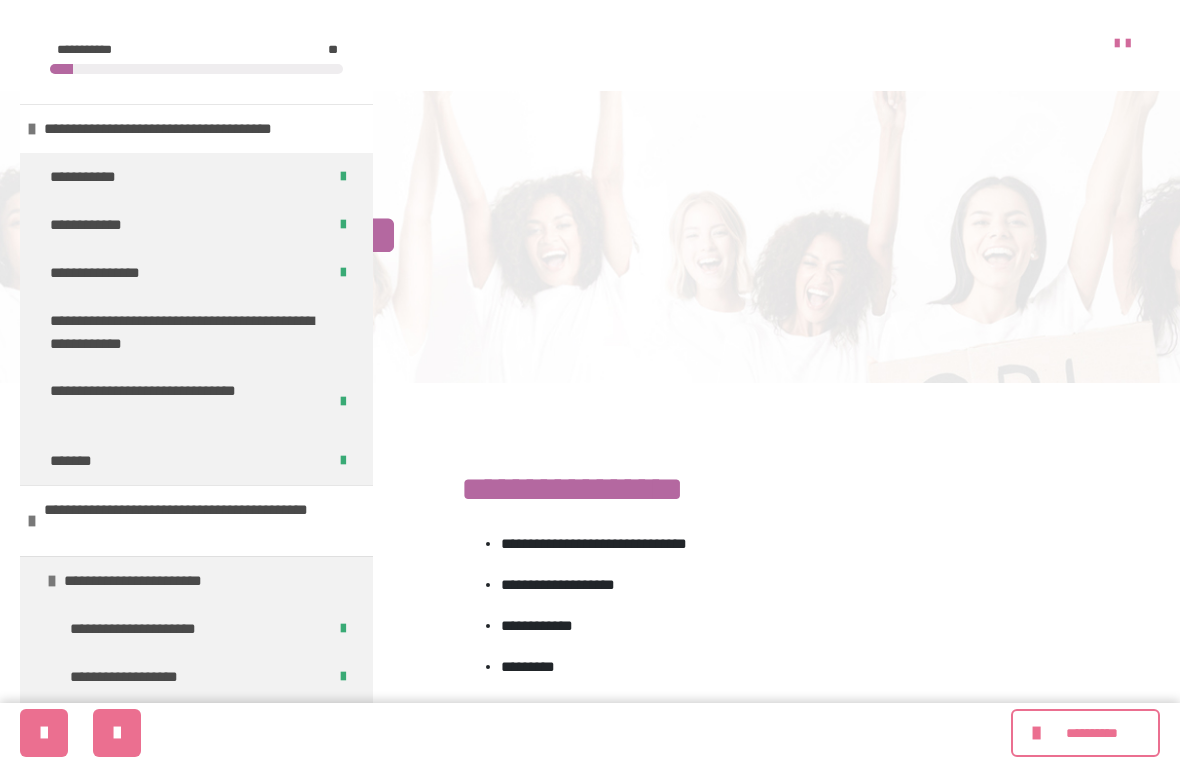 scroll, scrollTop: 24, scrollLeft: 0, axis: vertical 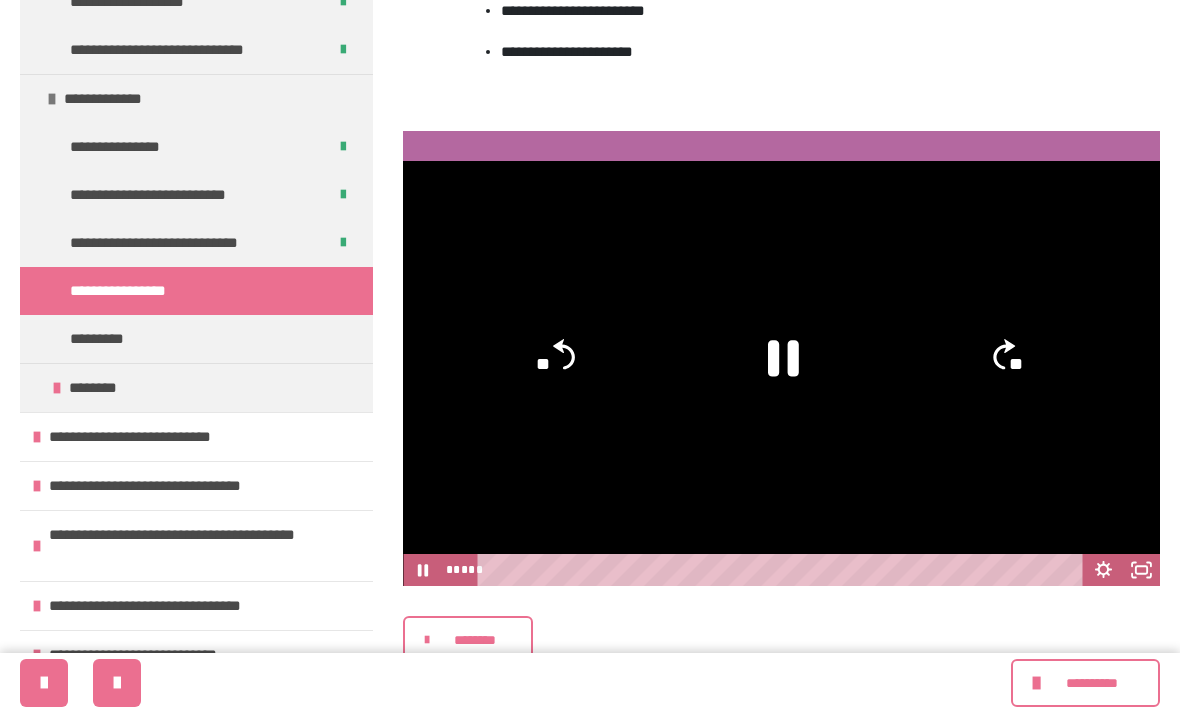 click on "********" at bounding box center [475, 640] 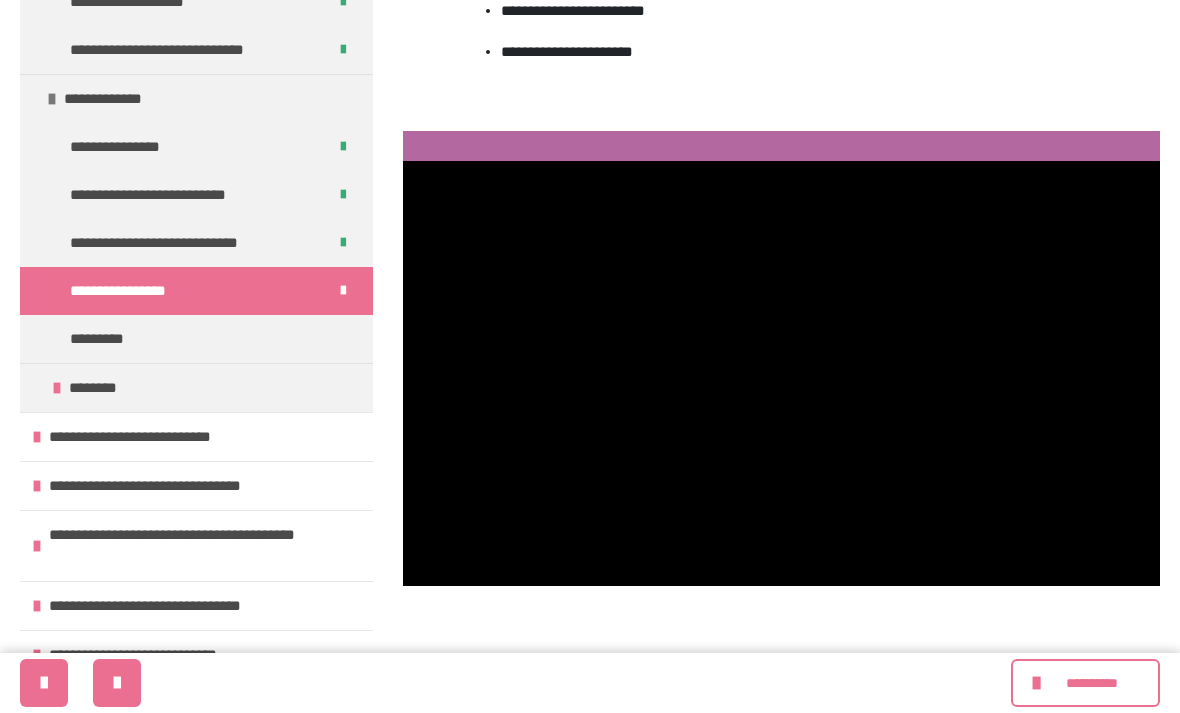 click on "*********" at bounding box center [196, 339] 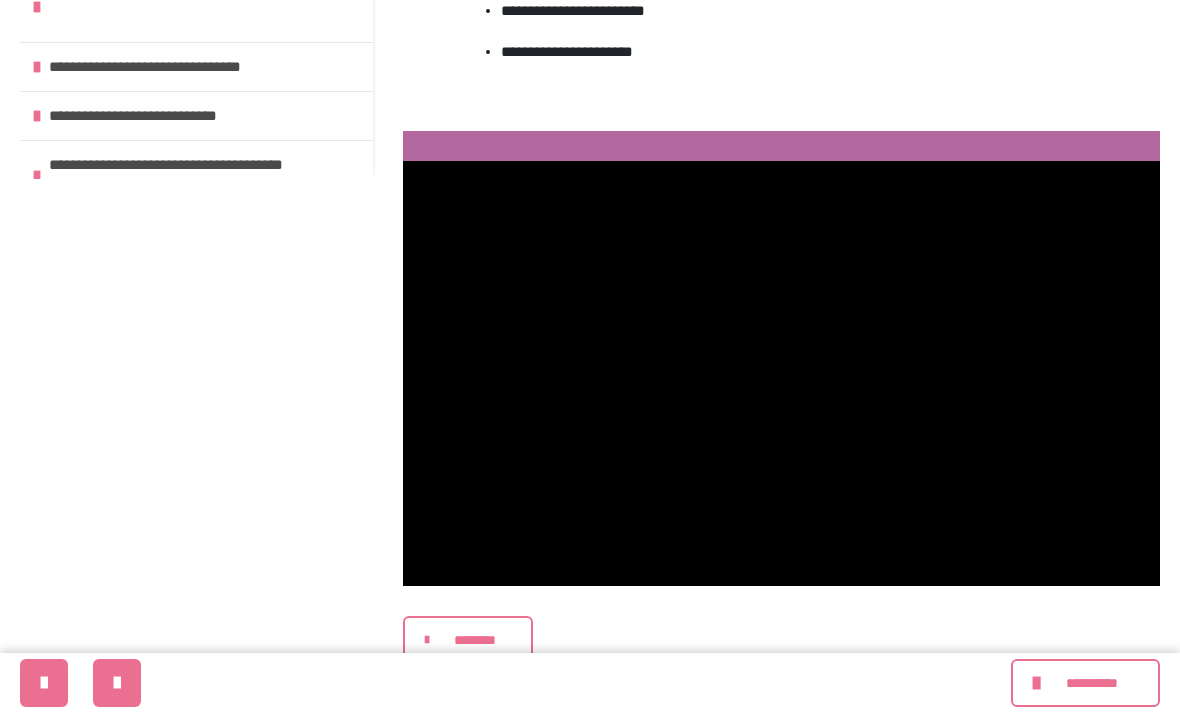 scroll, scrollTop: 0, scrollLeft: 0, axis: both 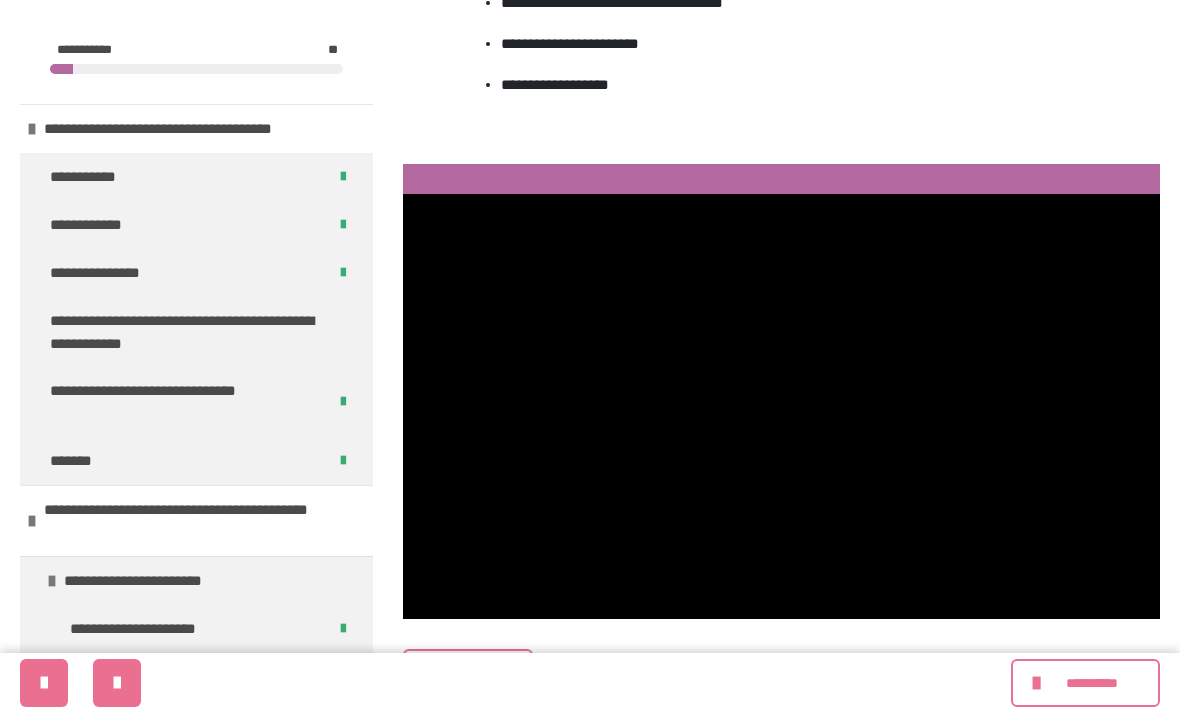 click at bounding box center (781, 407) 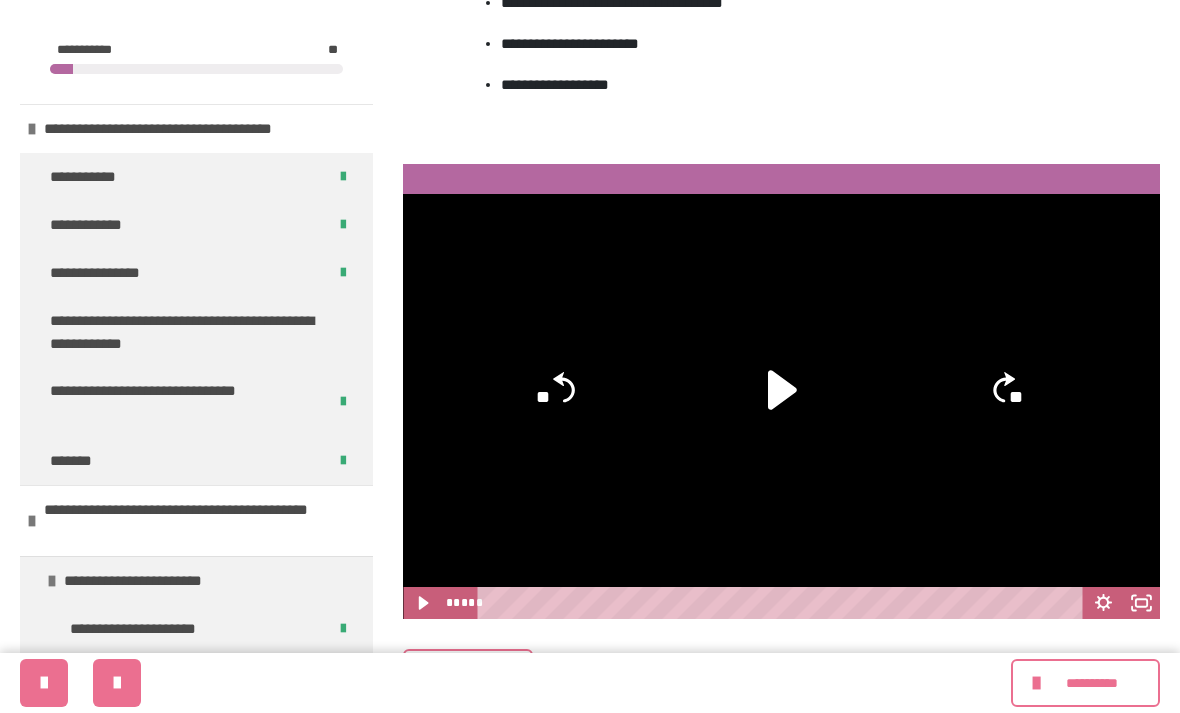 click 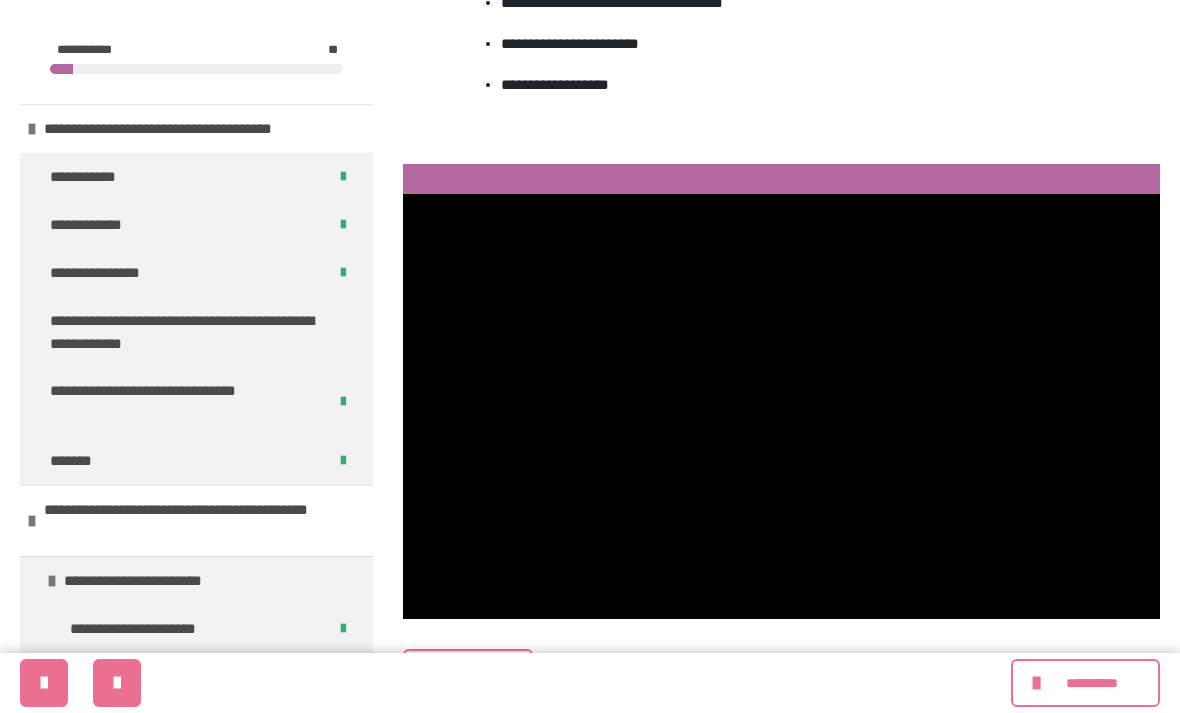 click at bounding box center [781, 407] 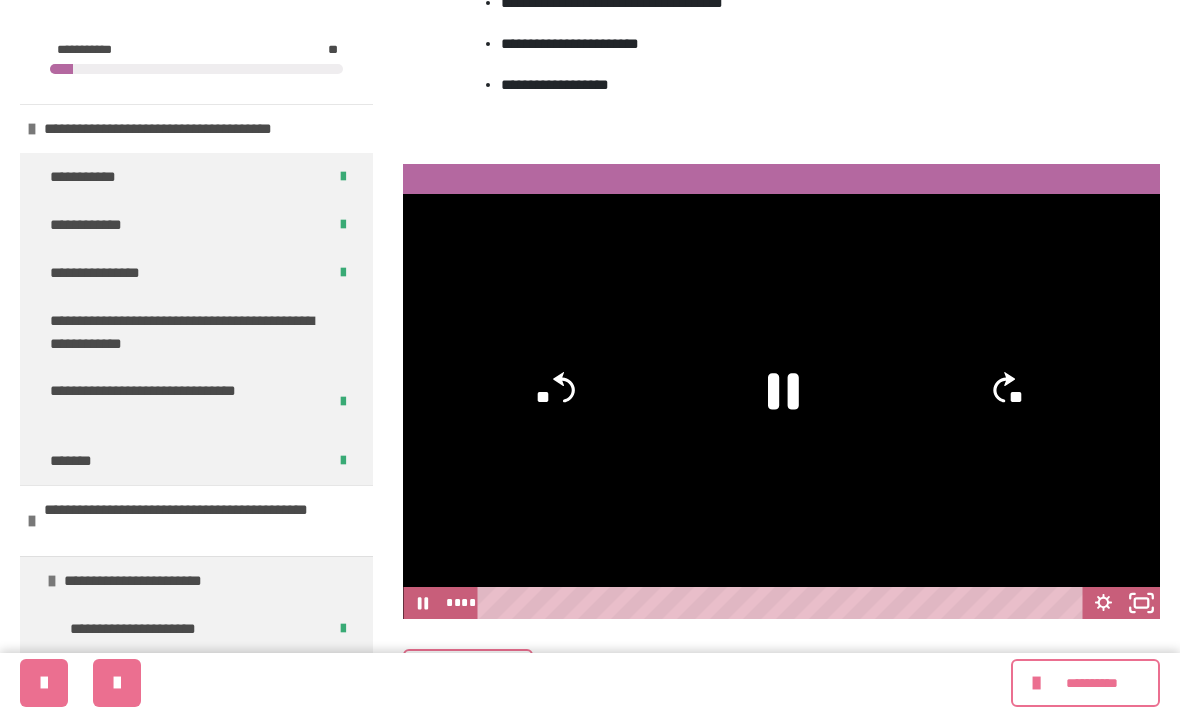 click 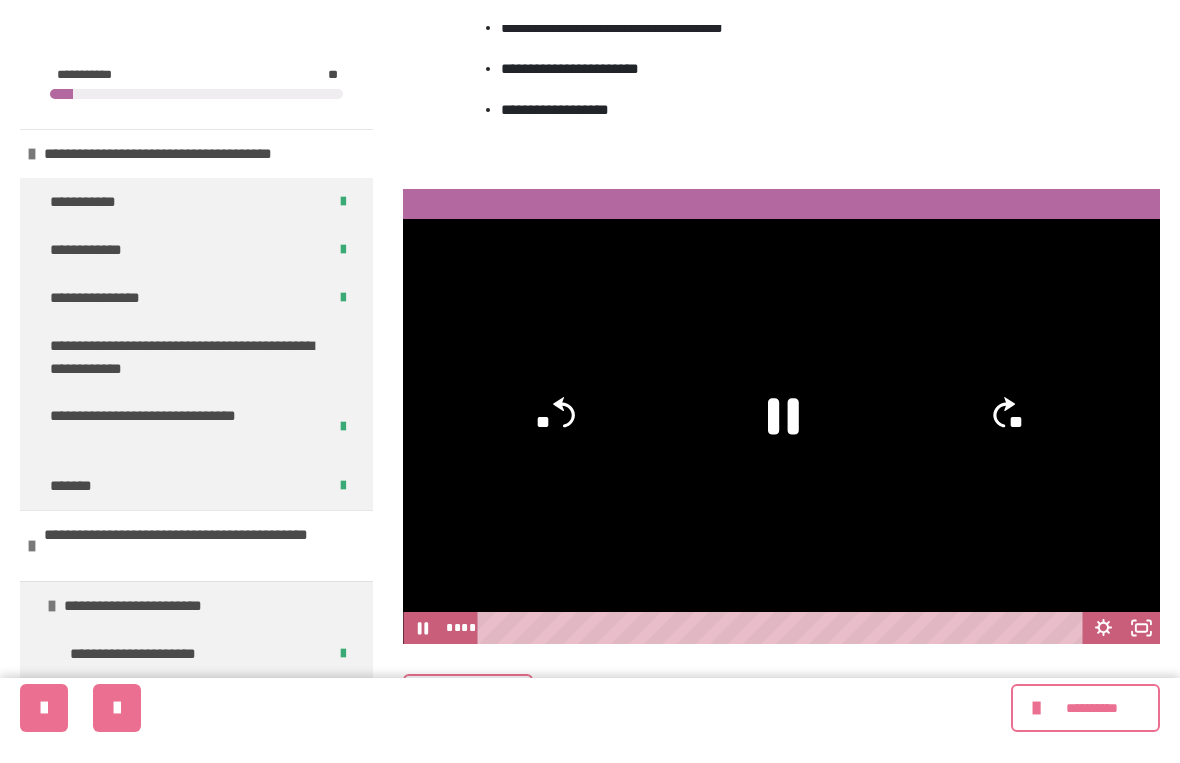 scroll, scrollTop: 24, scrollLeft: 0, axis: vertical 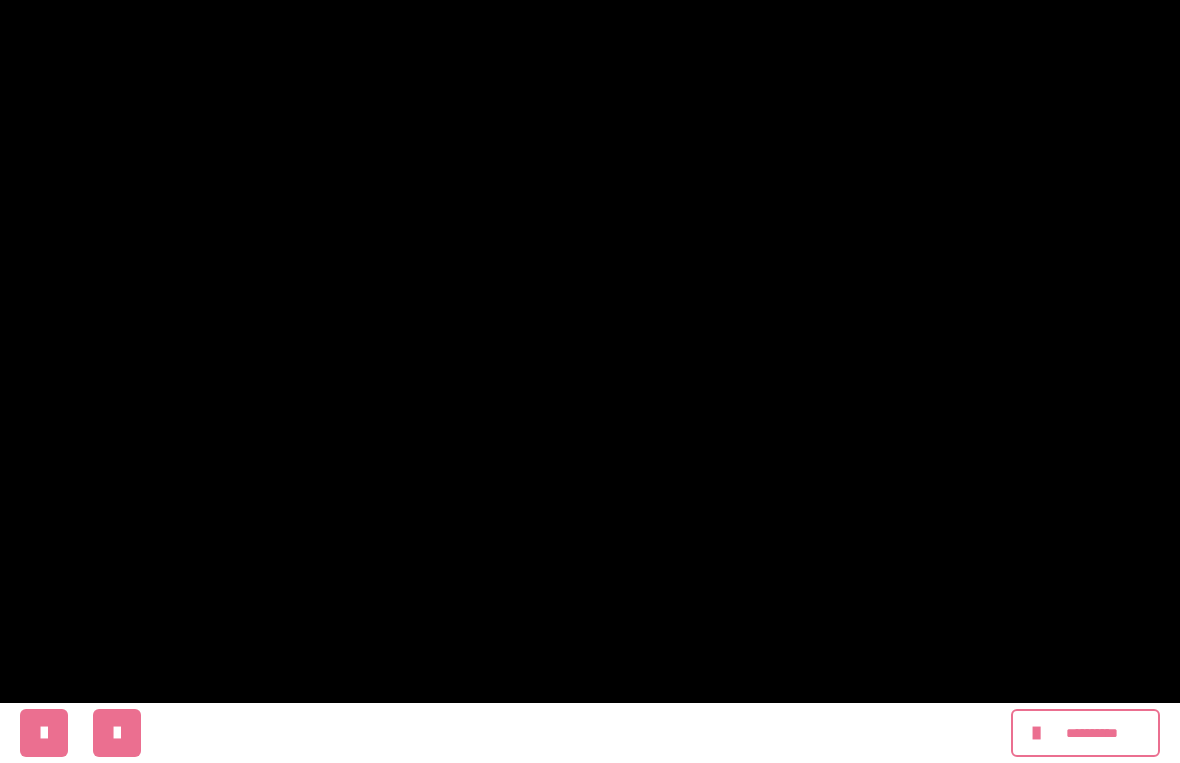 click at bounding box center [590, 381] 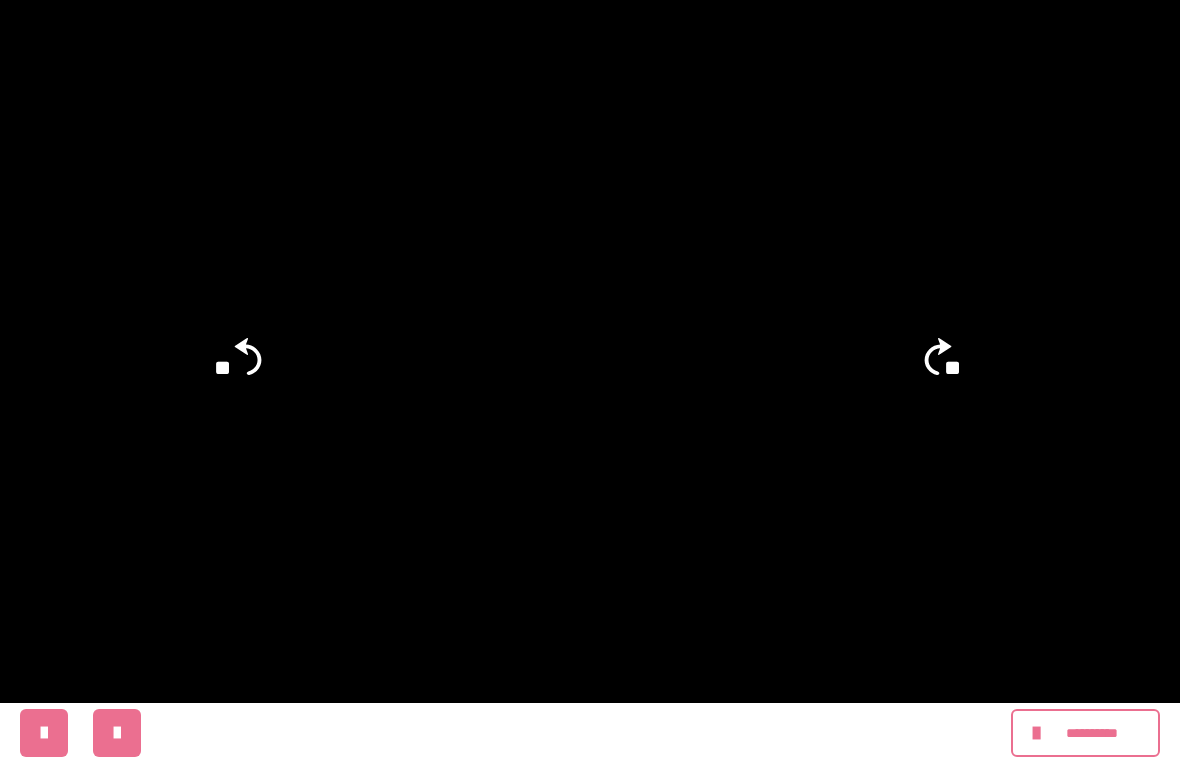 click at bounding box center (590, 381) 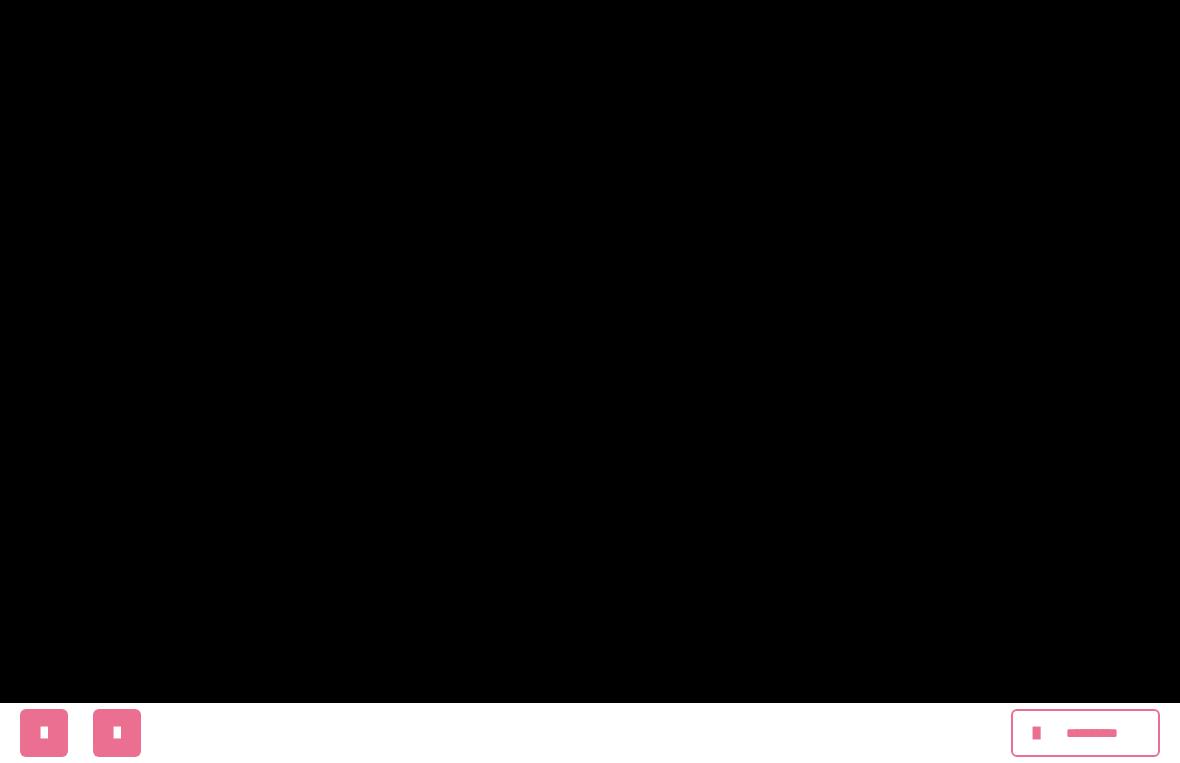 click at bounding box center [590, 381] 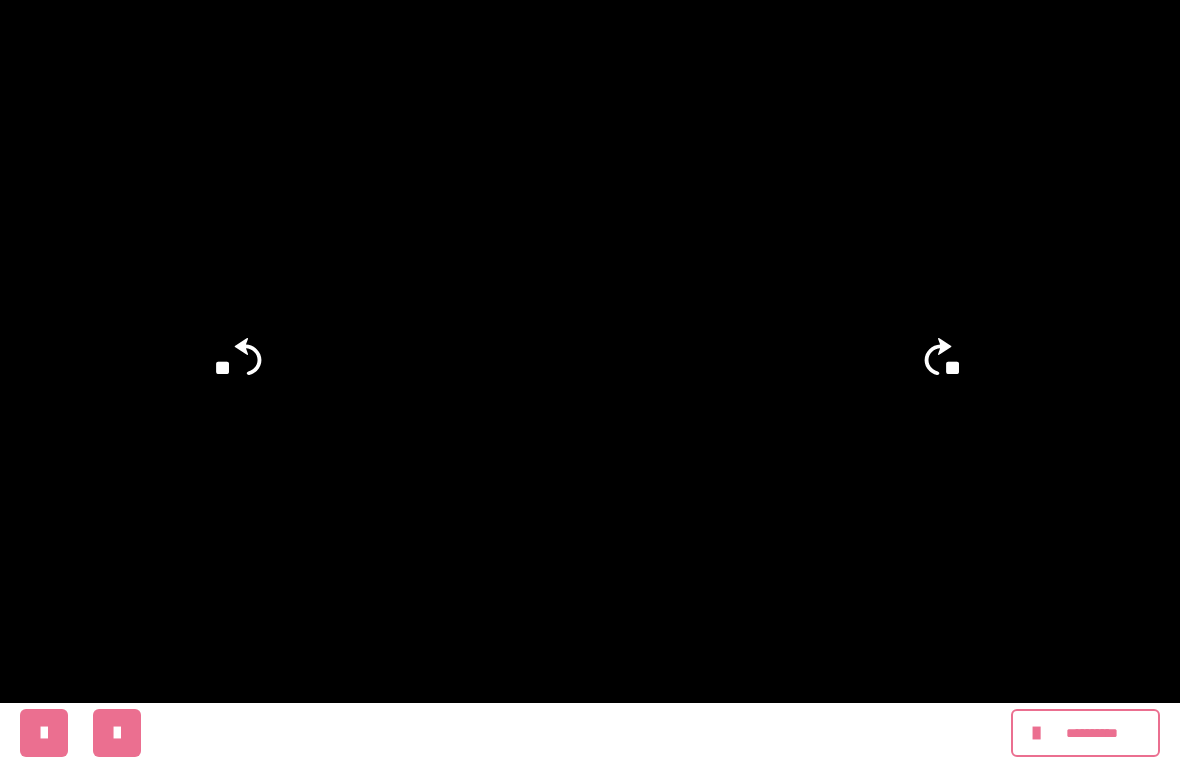 click 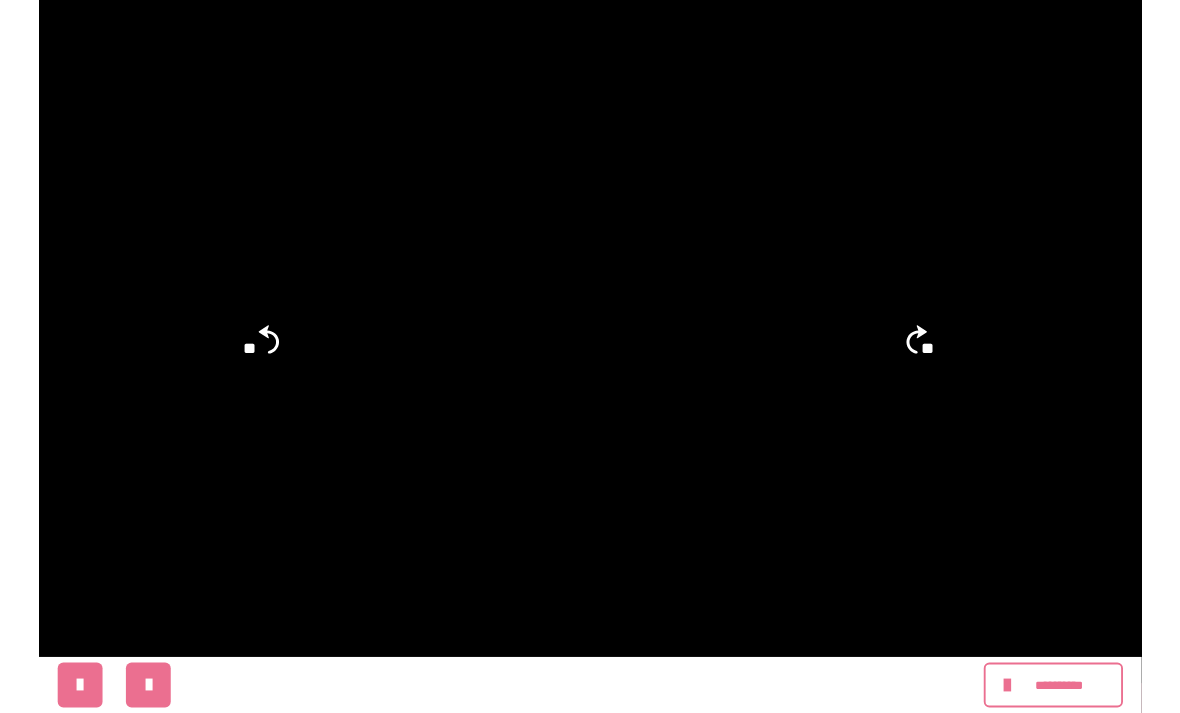 scroll, scrollTop: 750, scrollLeft: 0, axis: vertical 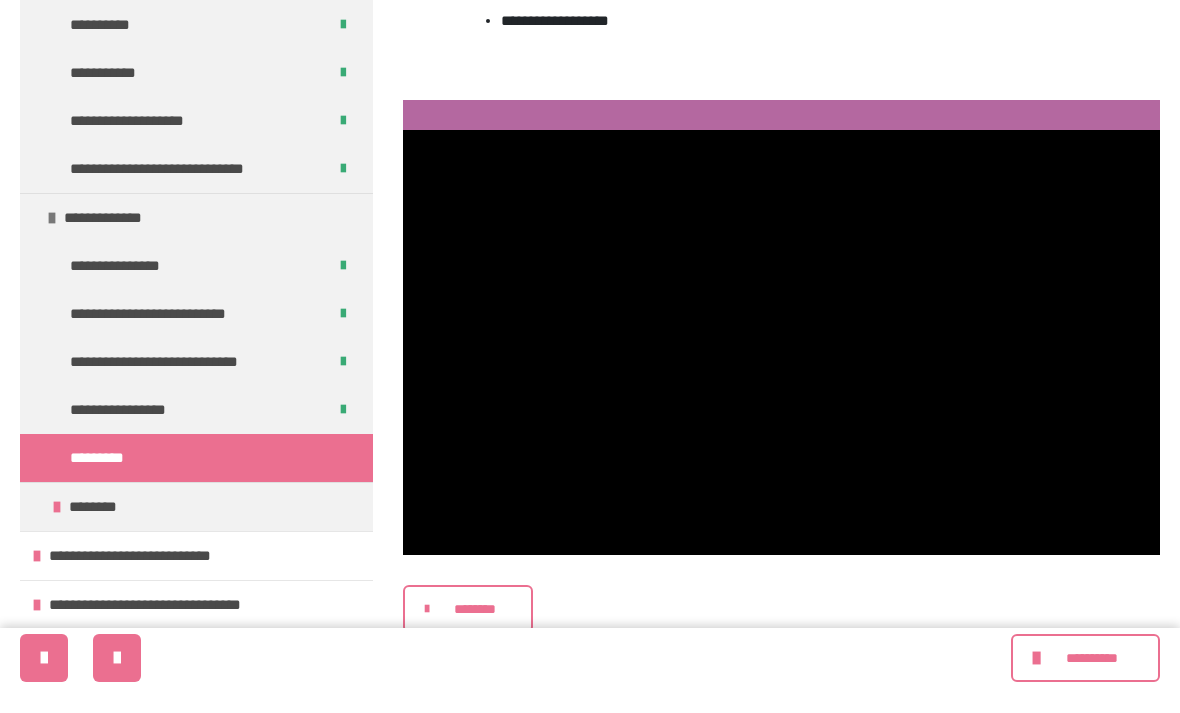 click on "*********" at bounding box center (196, 483) 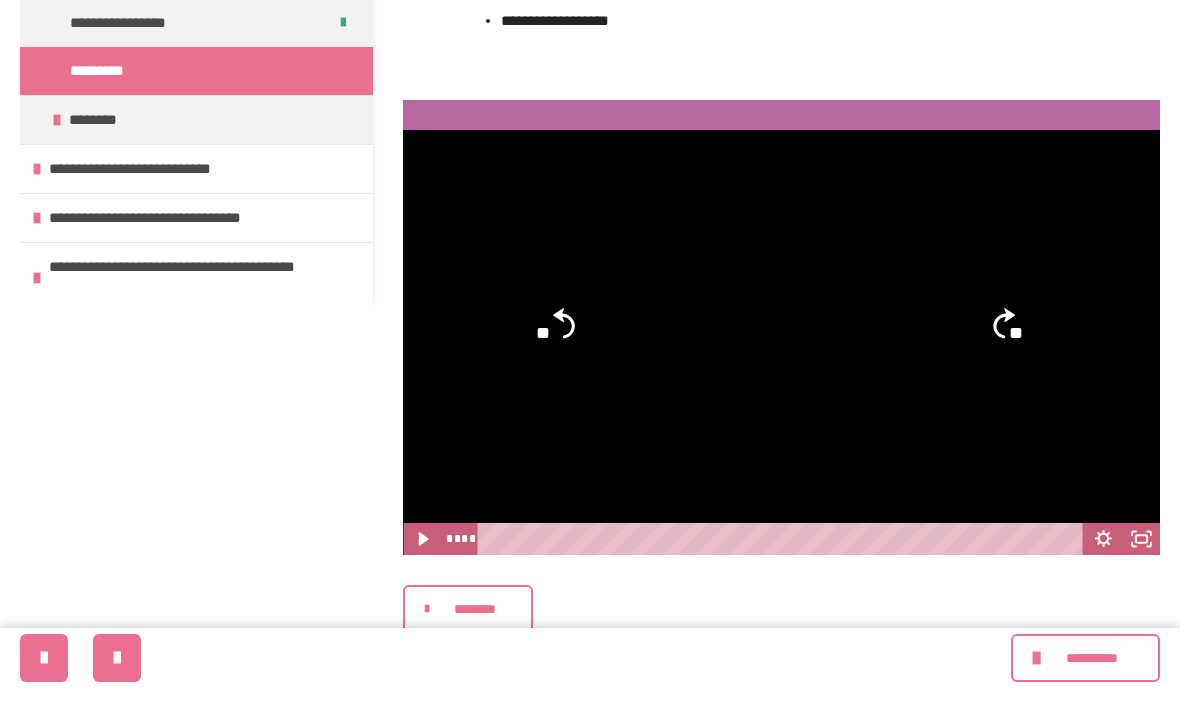 scroll, scrollTop: 0, scrollLeft: 0, axis: both 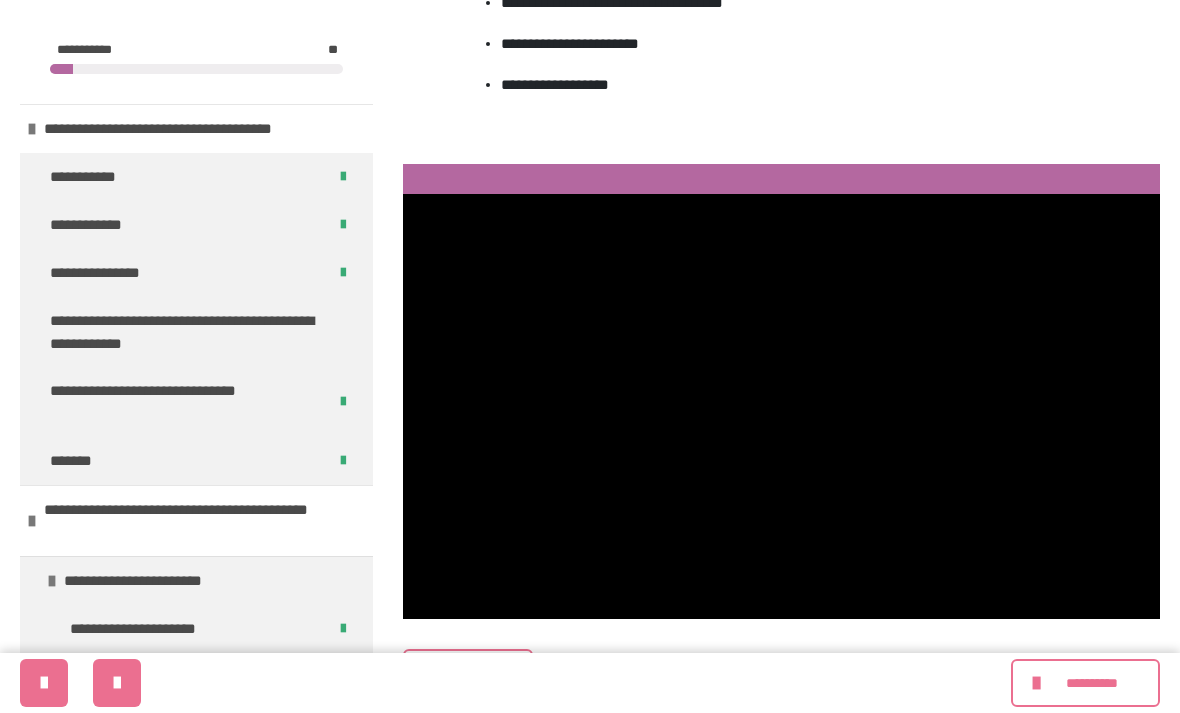 click at bounding box center [781, 407] 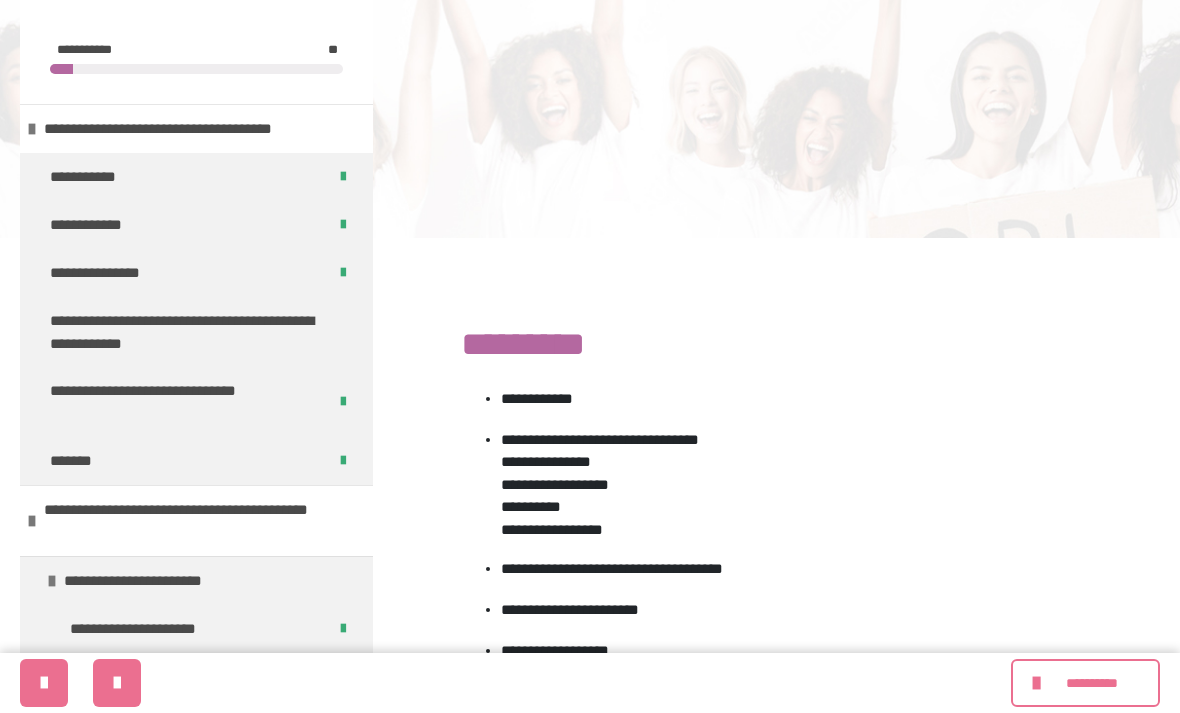 scroll, scrollTop: 130, scrollLeft: 0, axis: vertical 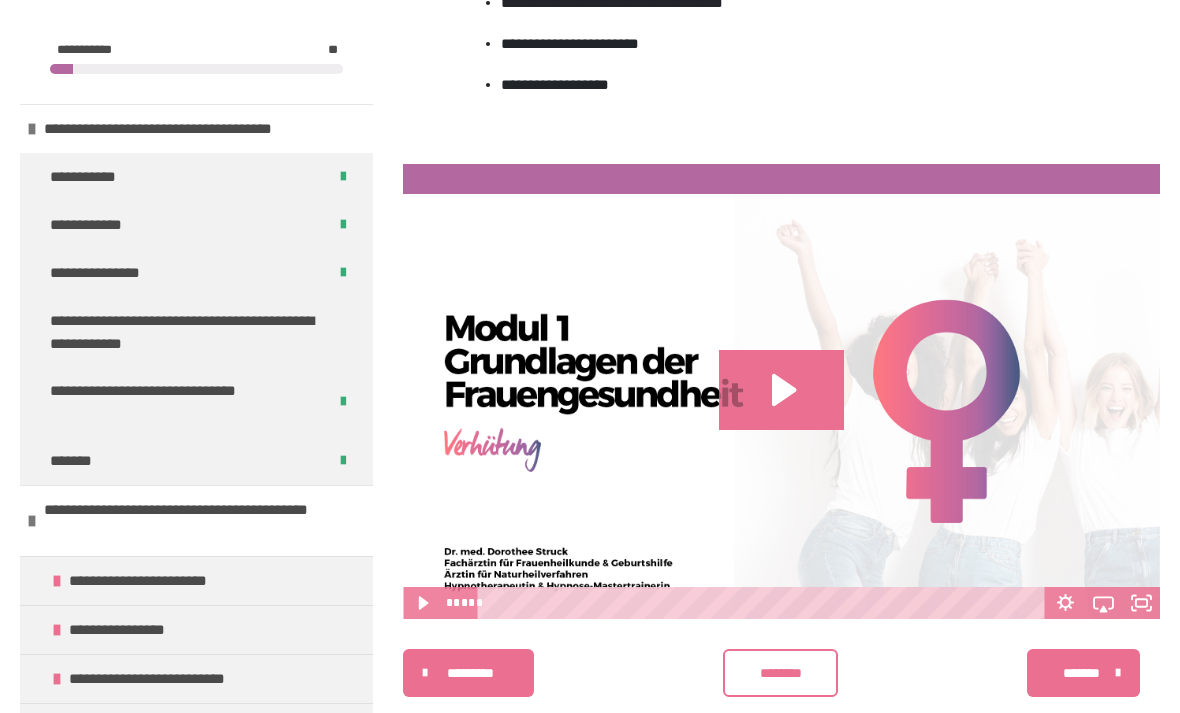 click 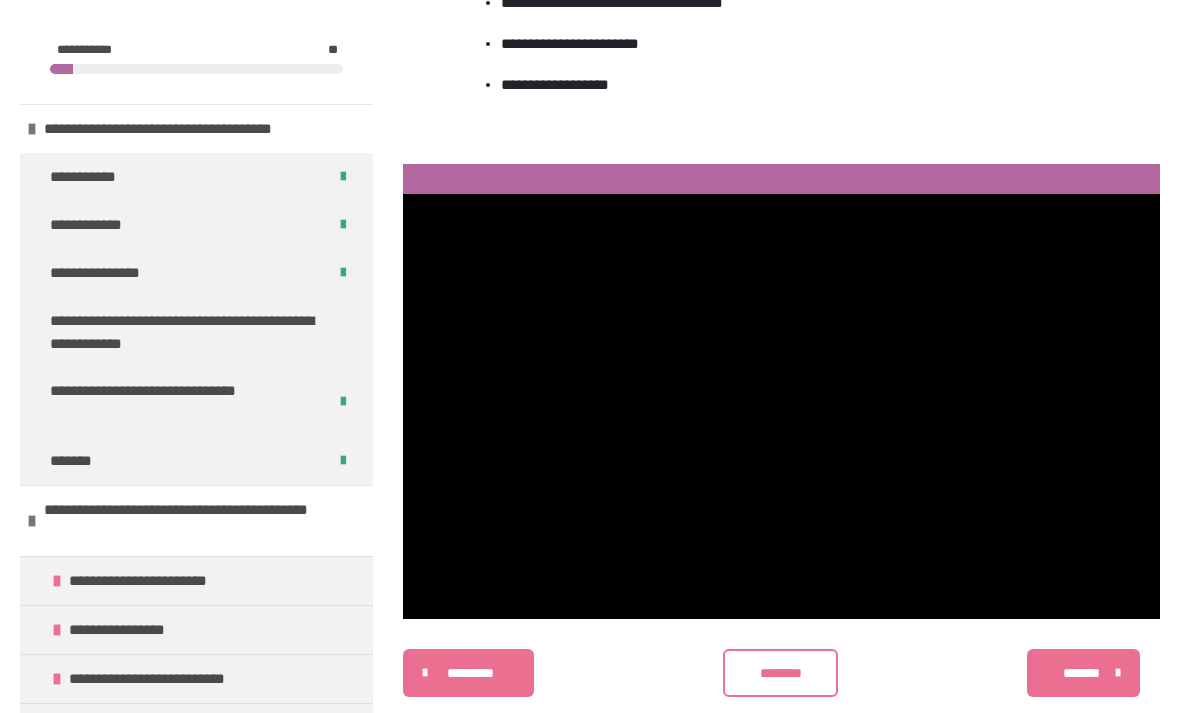 click at bounding box center (781, 407) 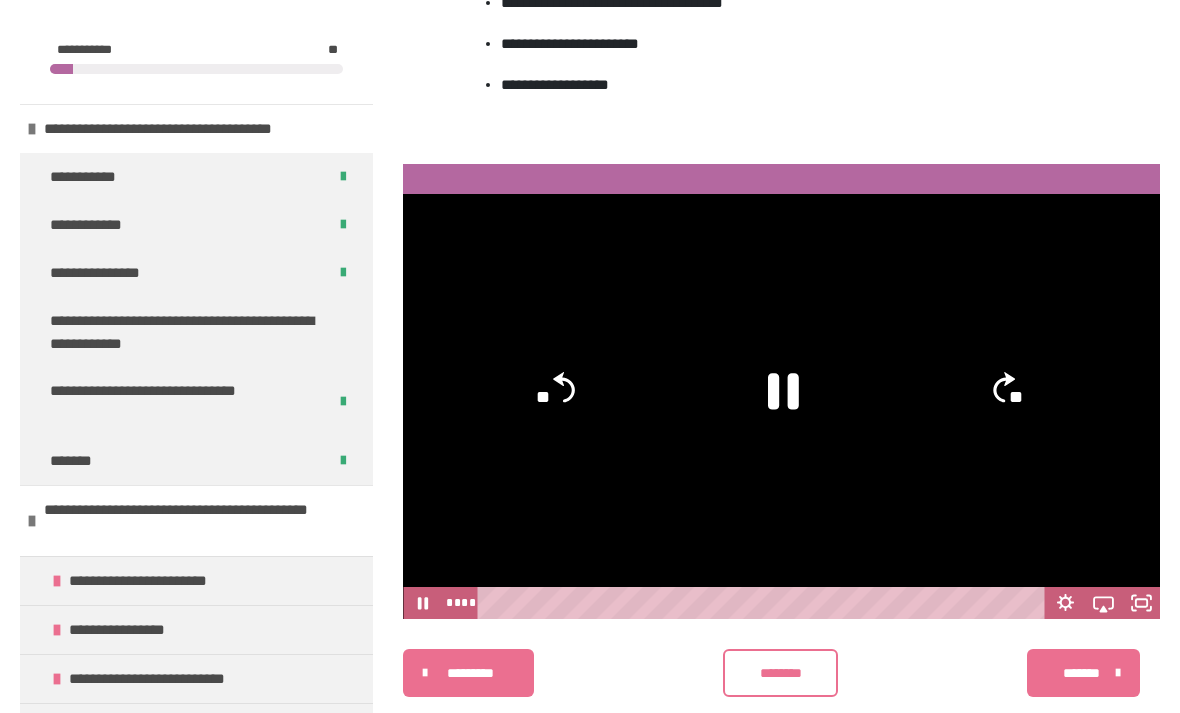 click 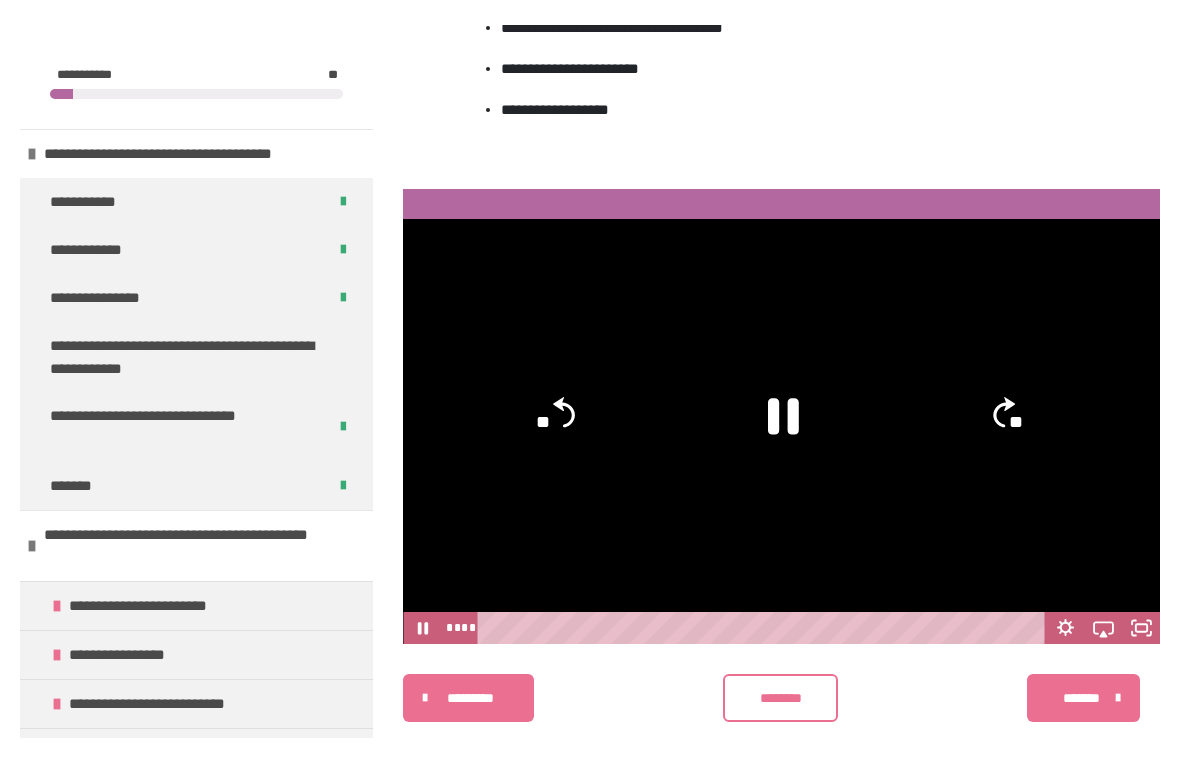 scroll, scrollTop: 24, scrollLeft: 0, axis: vertical 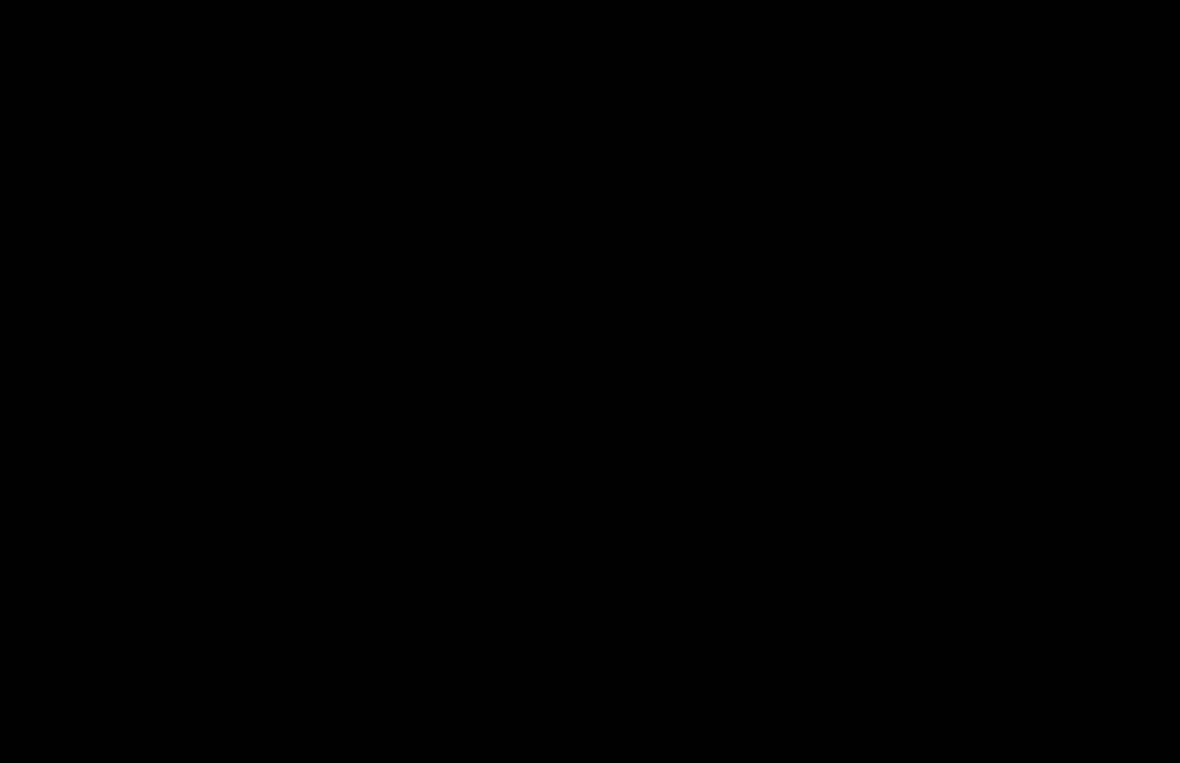 click at bounding box center [590, 381] 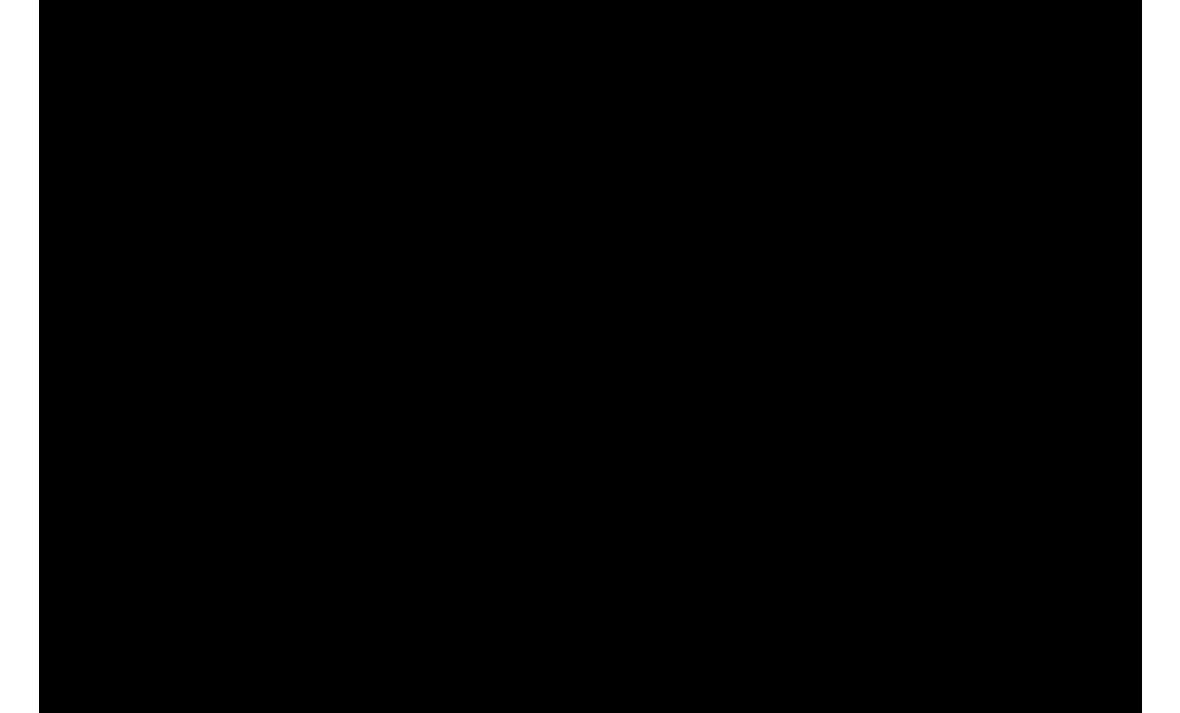 scroll, scrollTop: 750, scrollLeft: 0, axis: vertical 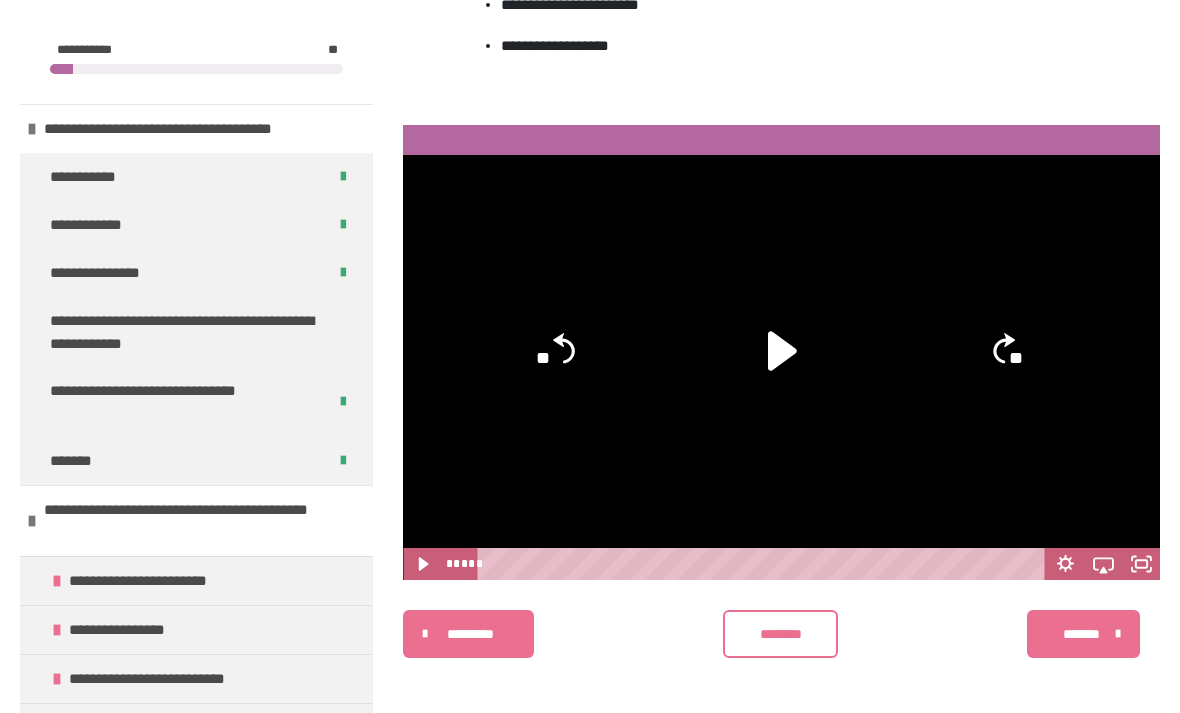 click on "********" at bounding box center (781, 634) 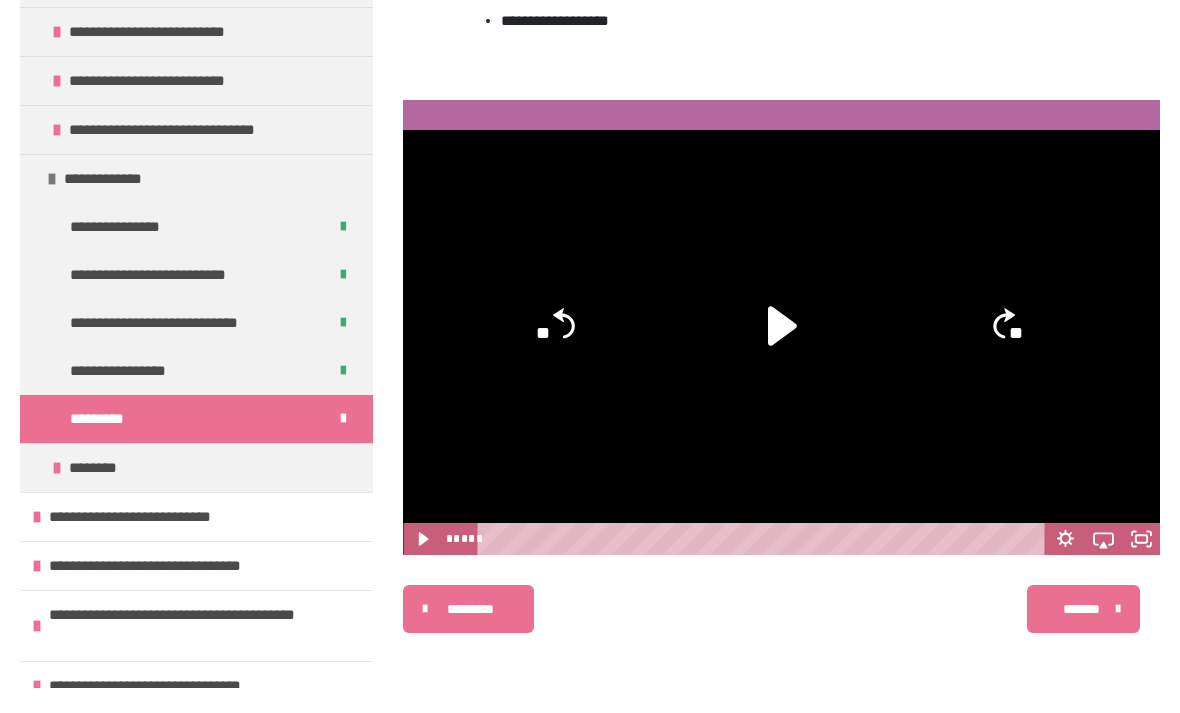 scroll, scrollTop: 624, scrollLeft: 0, axis: vertical 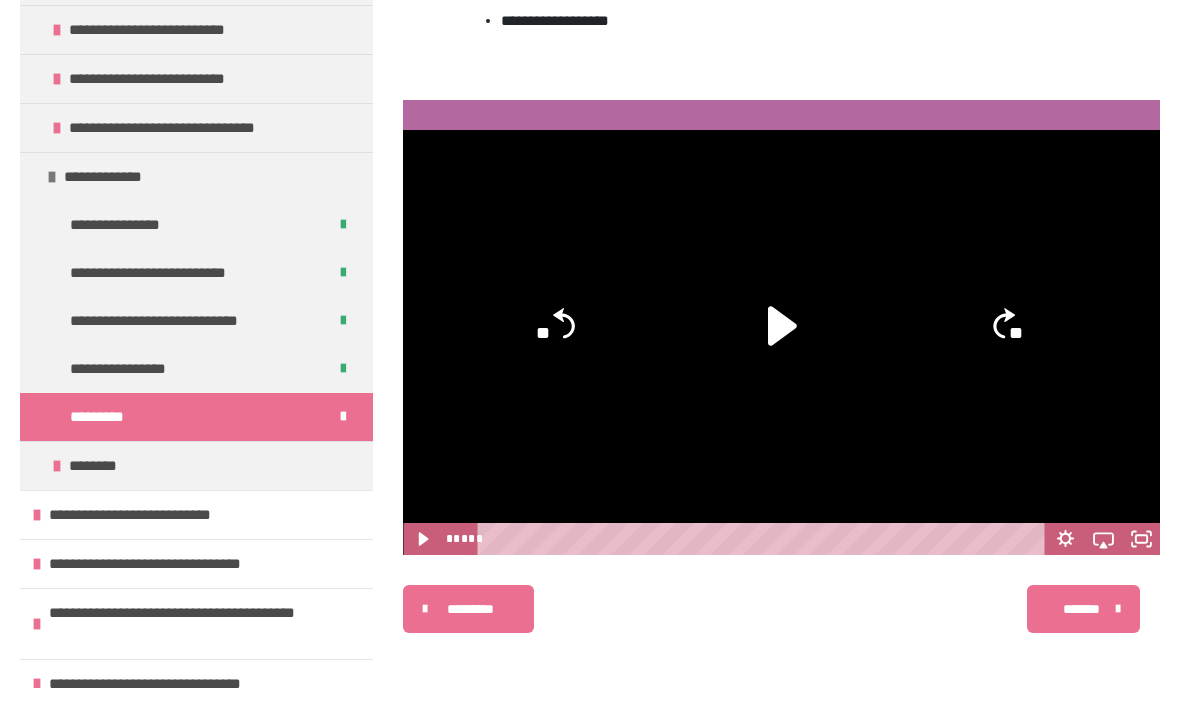 click on "********" at bounding box center (196, 490) 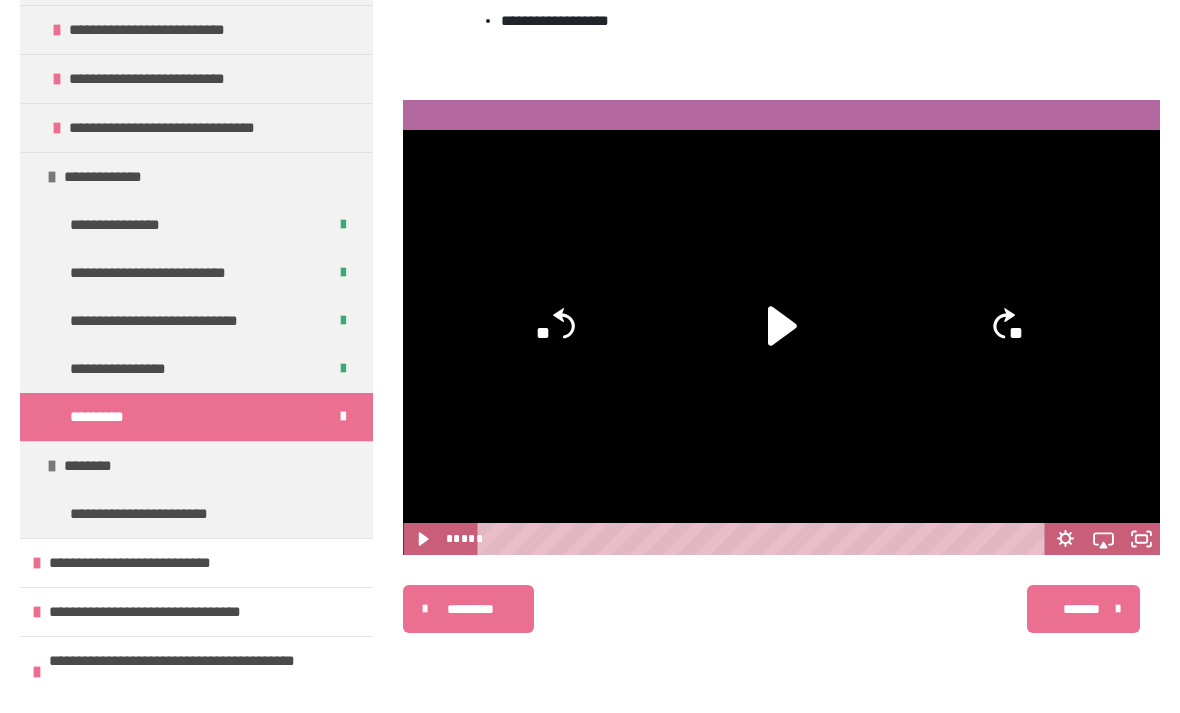 click on "**********" at bounding box center [159, 539] 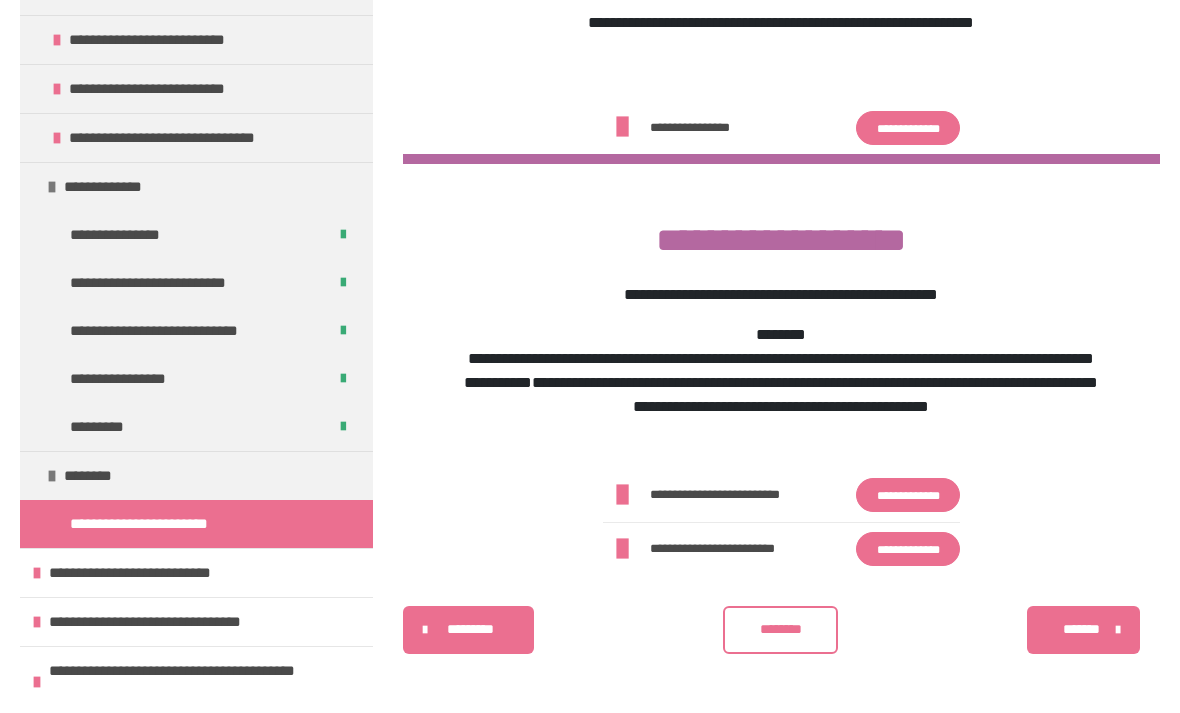scroll, scrollTop: 543, scrollLeft: 0, axis: vertical 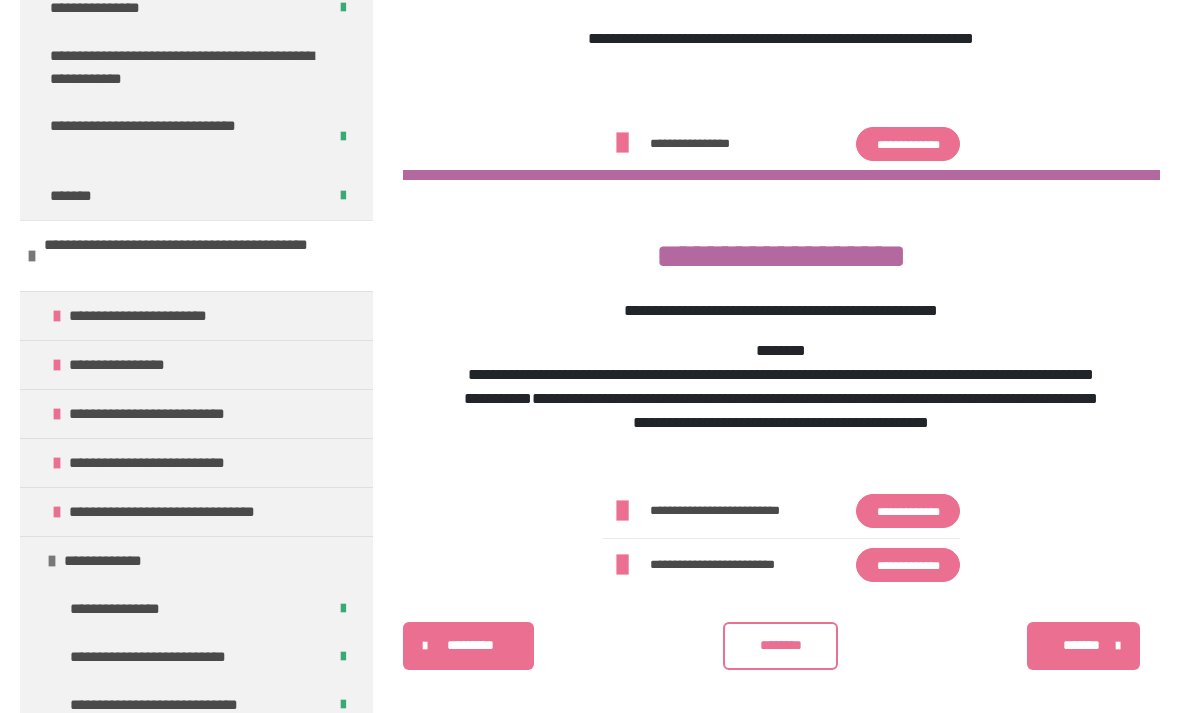 click on "**********" at bounding box center (195, 512) 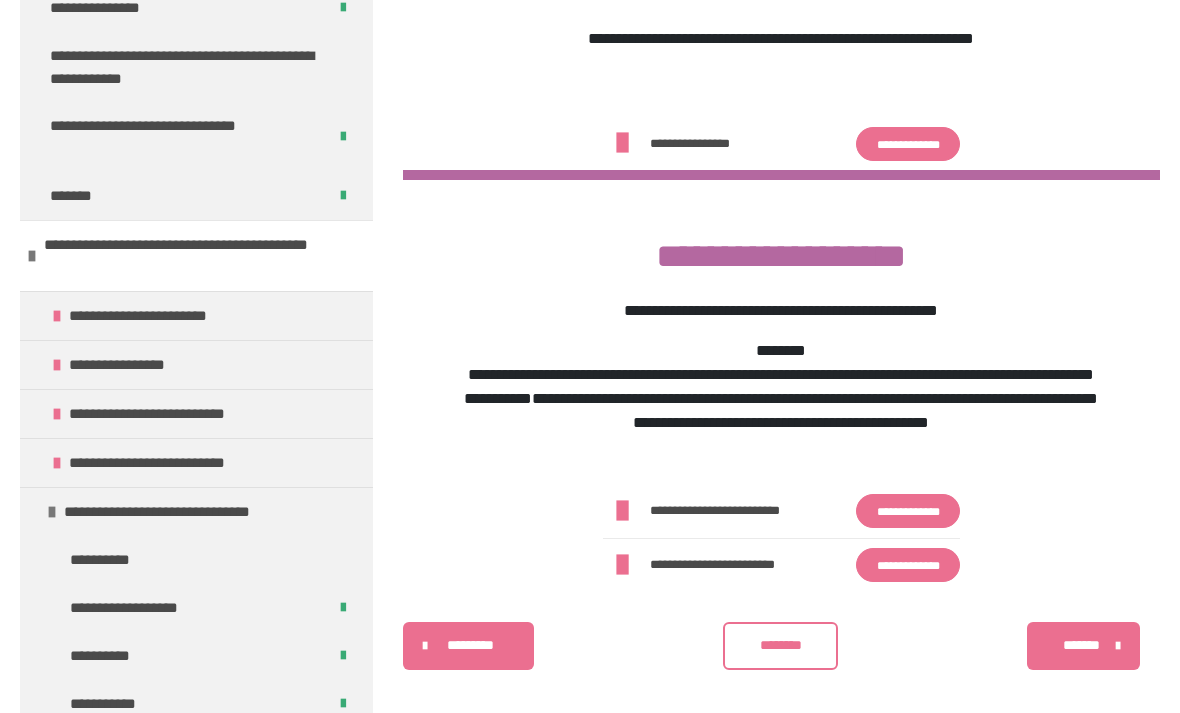 click at bounding box center (57, 463) 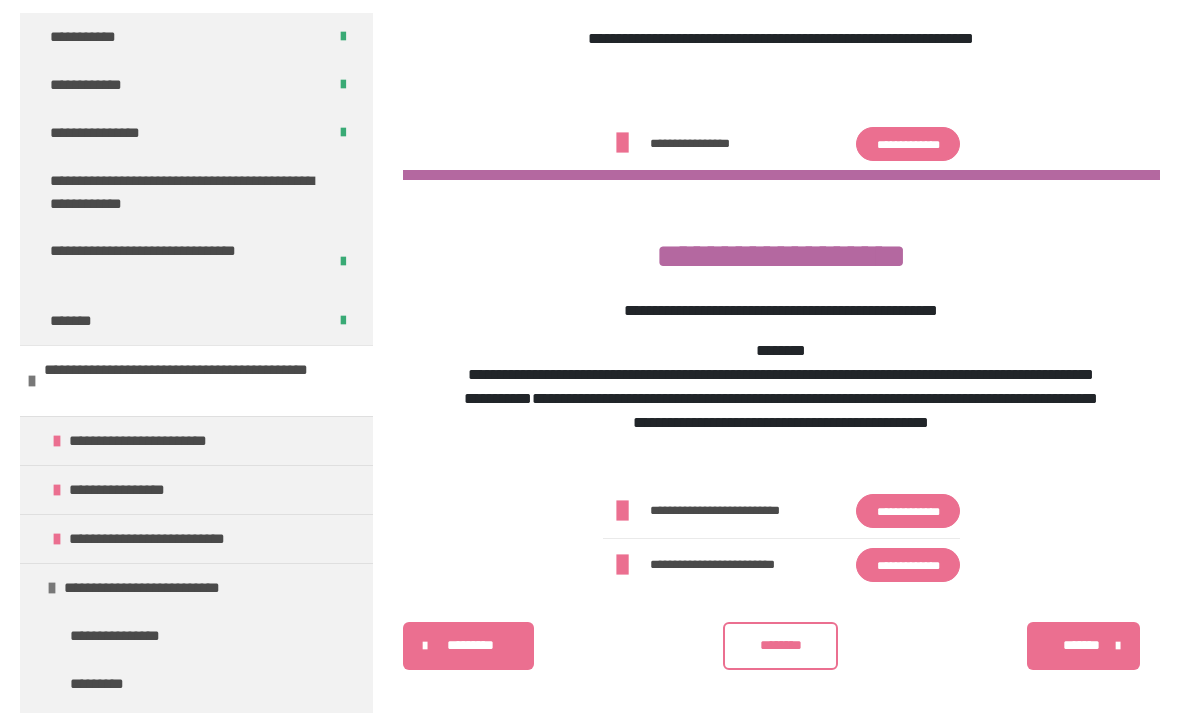 scroll, scrollTop: 151, scrollLeft: 0, axis: vertical 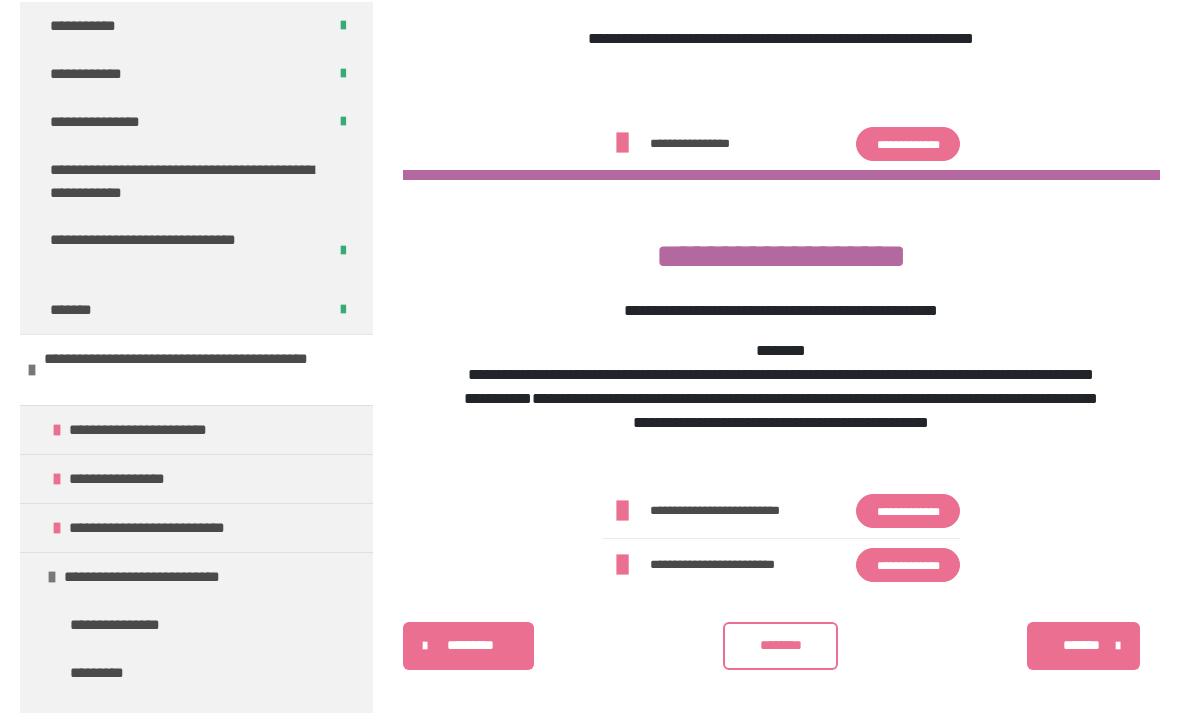 click on "**********" at bounding box center (155, 430) 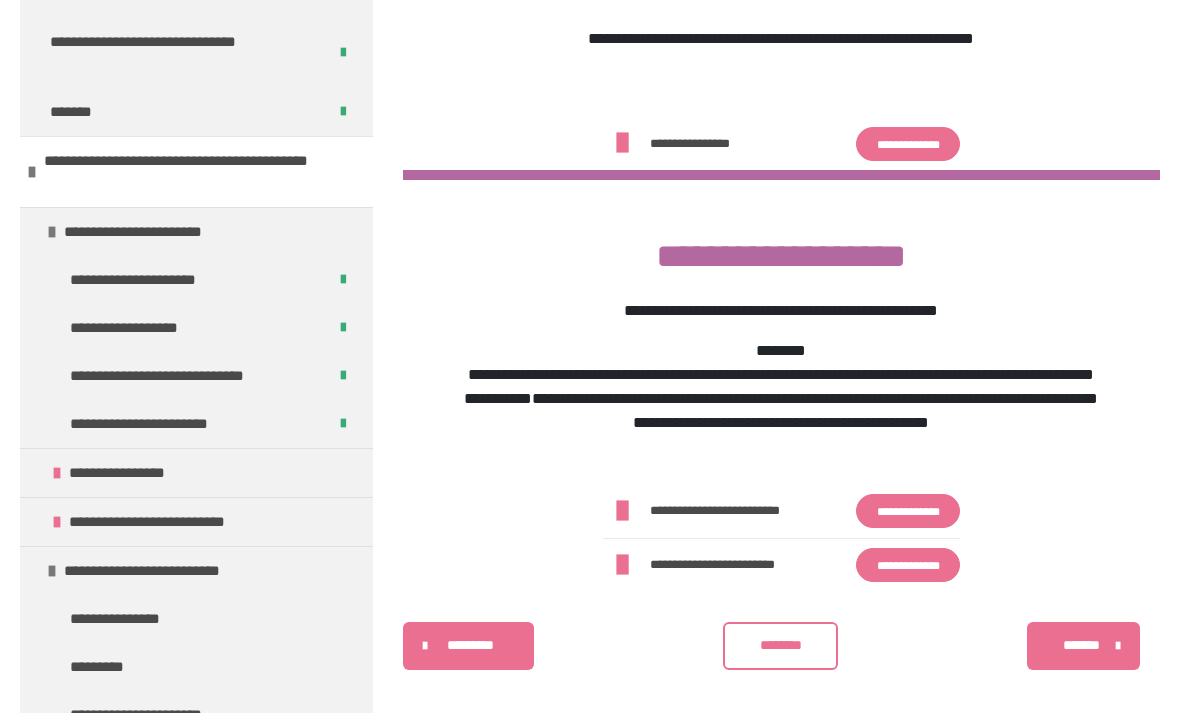 scroll, scrollTop: 369, scrollLeft: 0, axis: vertical 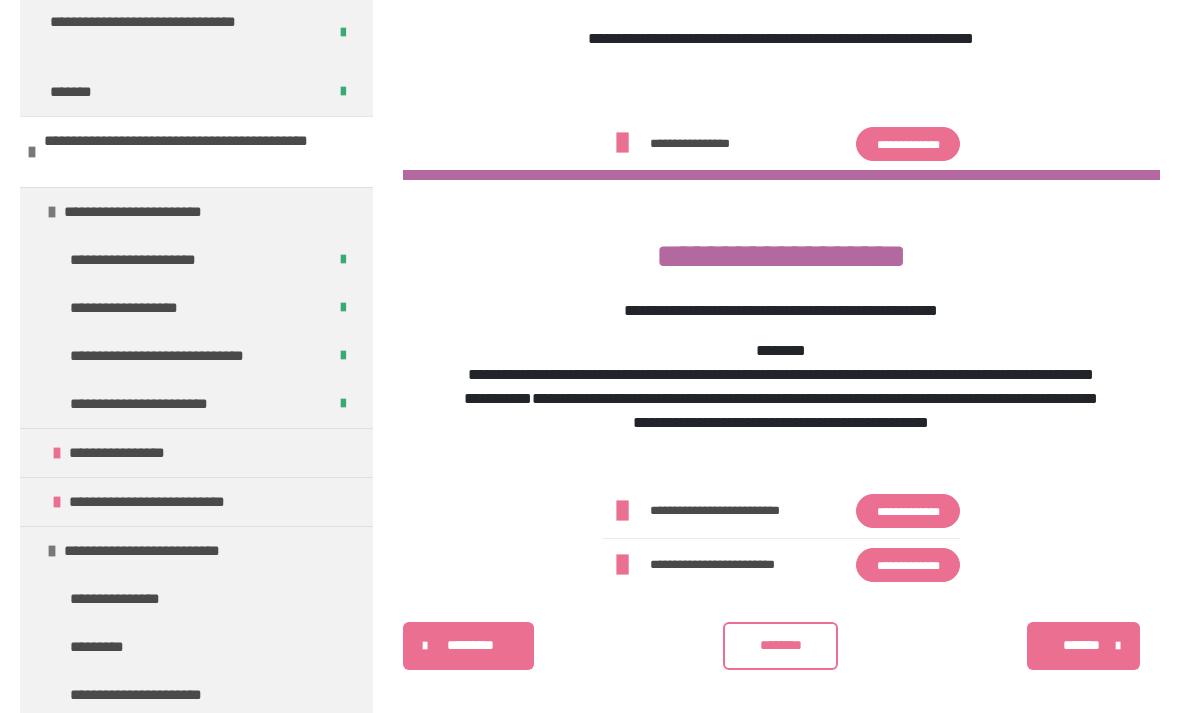 click on "**********" at bounding box center [137, 453] 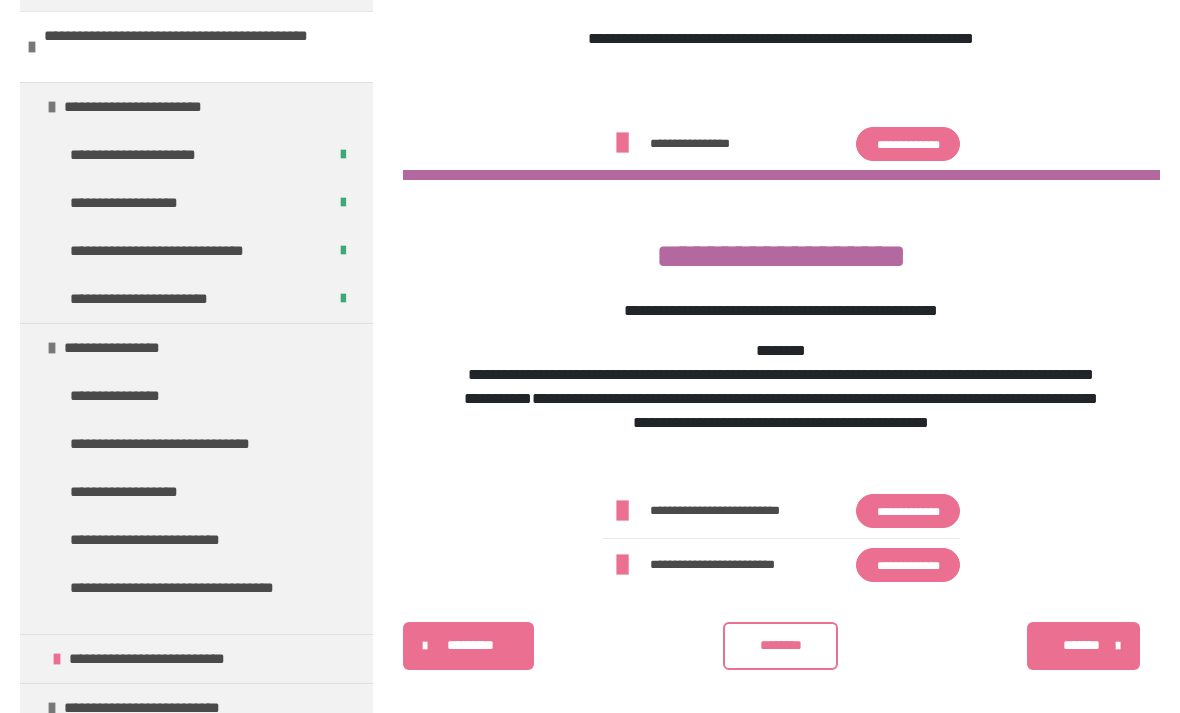 scroll, scrollTop: 476, scrollLeft: 0, axis: vertical 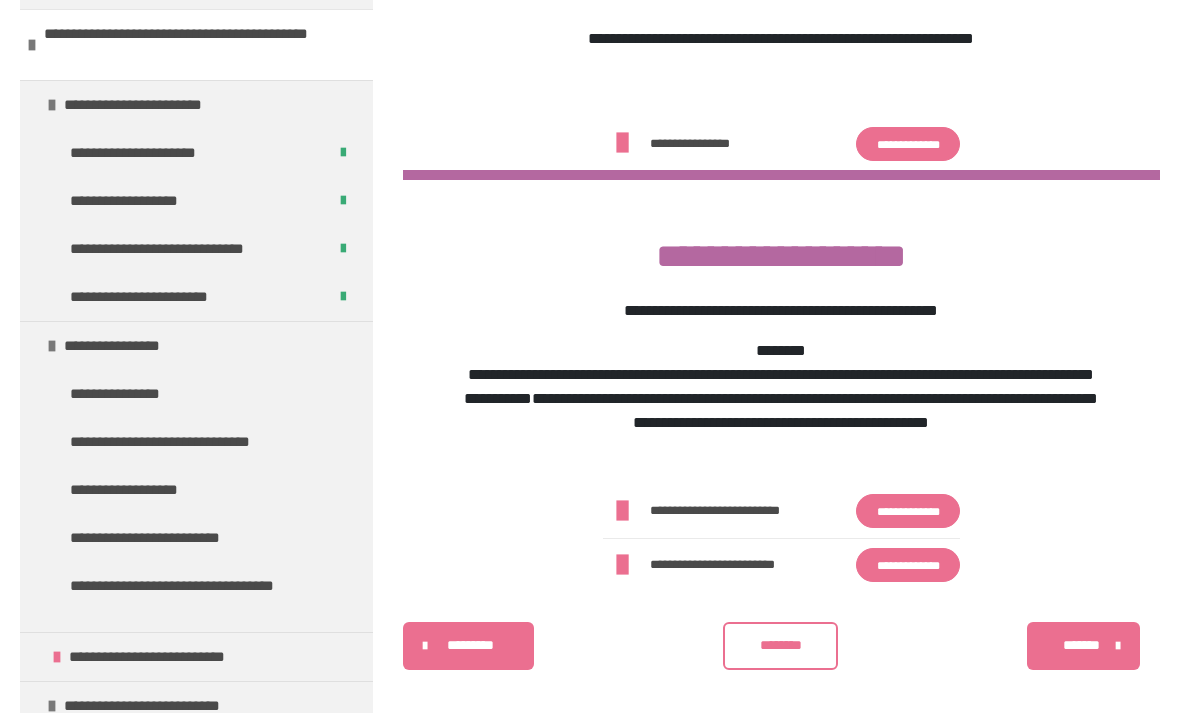 click on "**********" at bounding box center [121, 394] 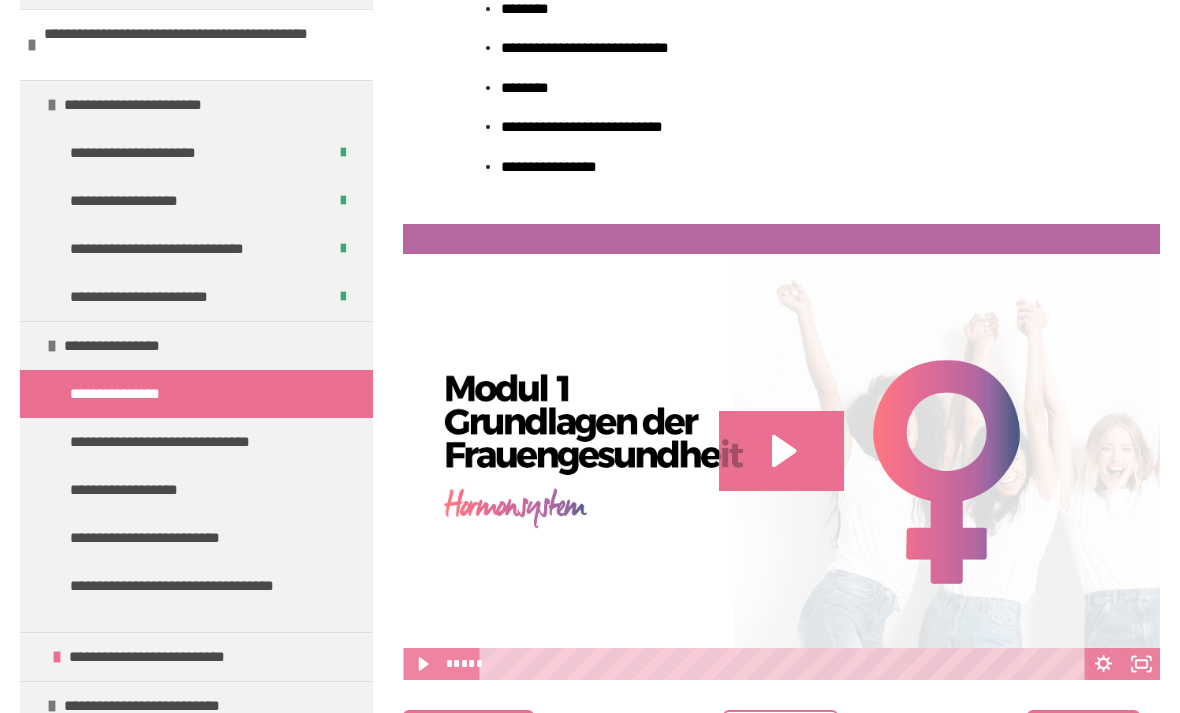 scroll, scrollTop: 579, scrollLeft: 0, axis: vertical 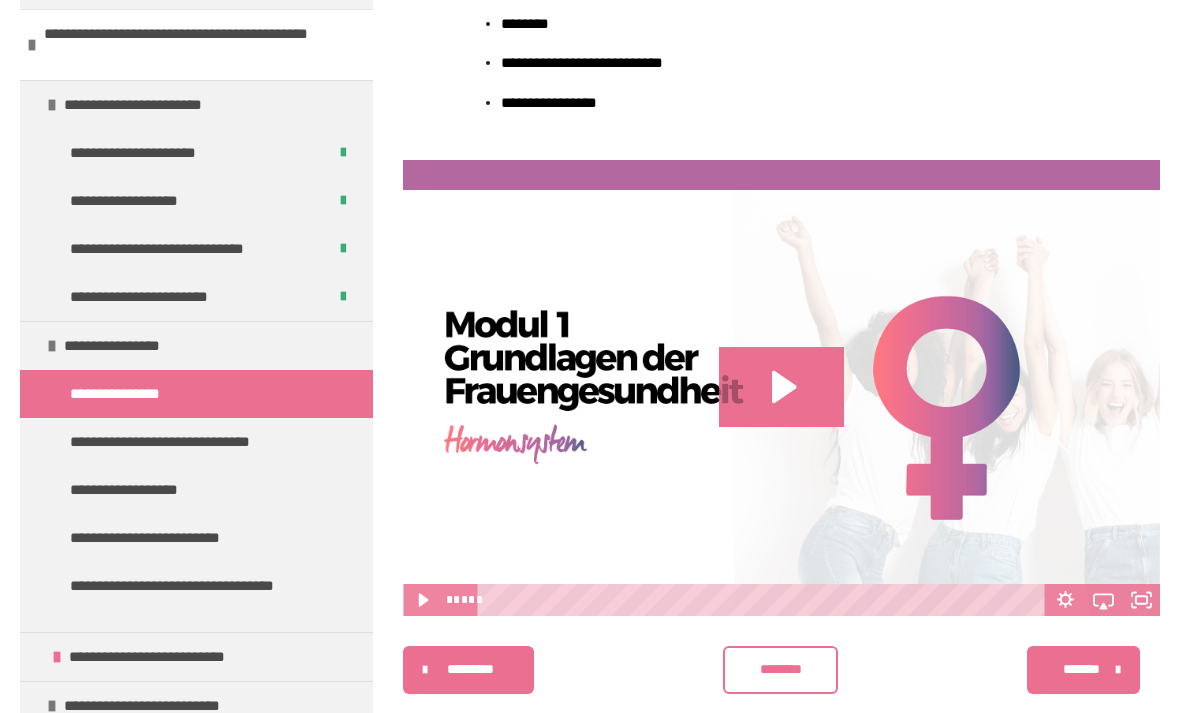 click 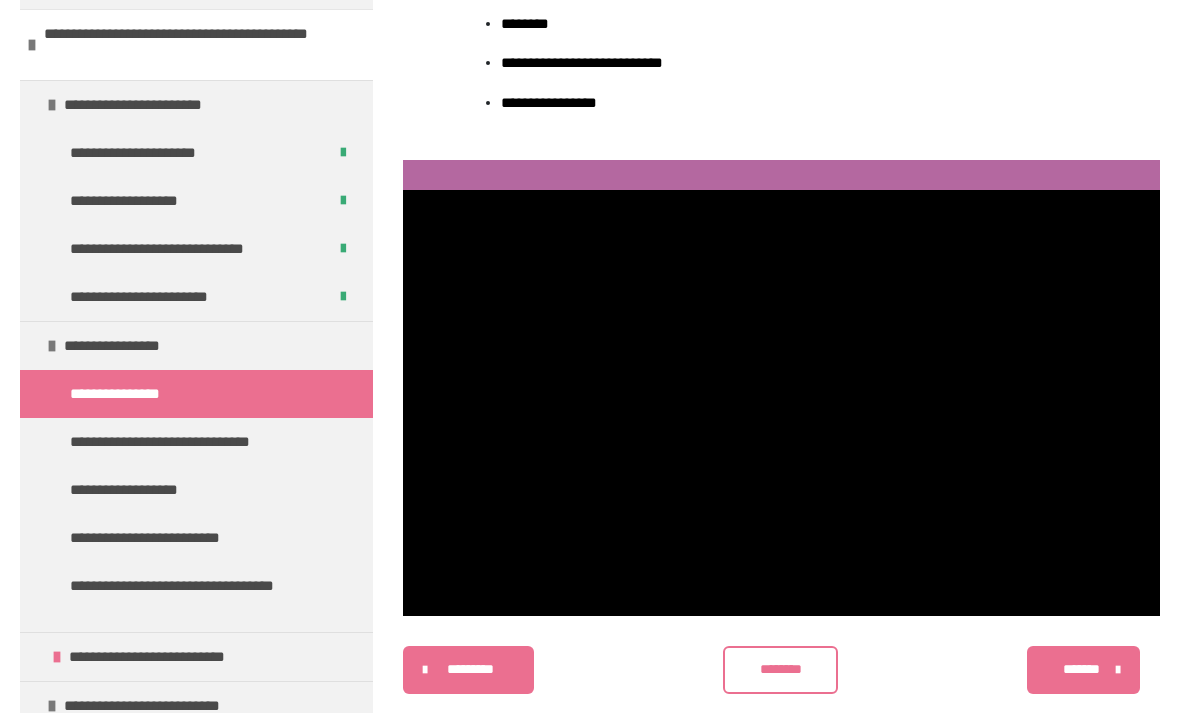 click at bounding box center (781, 403) 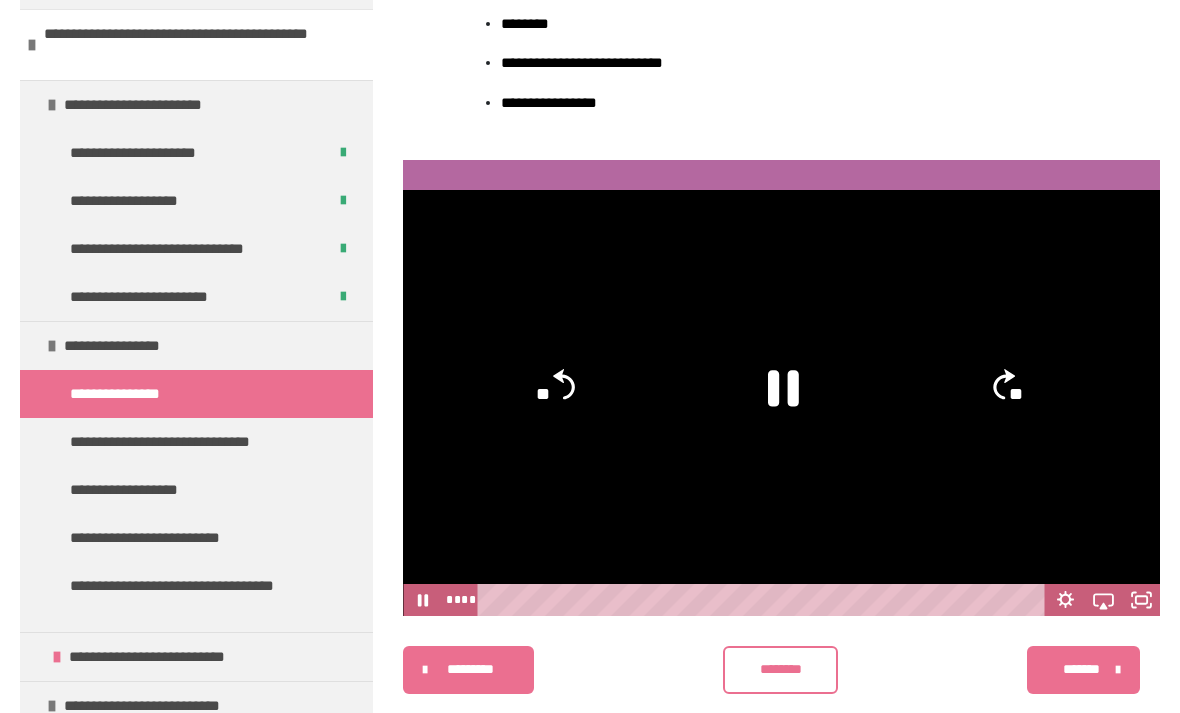 click 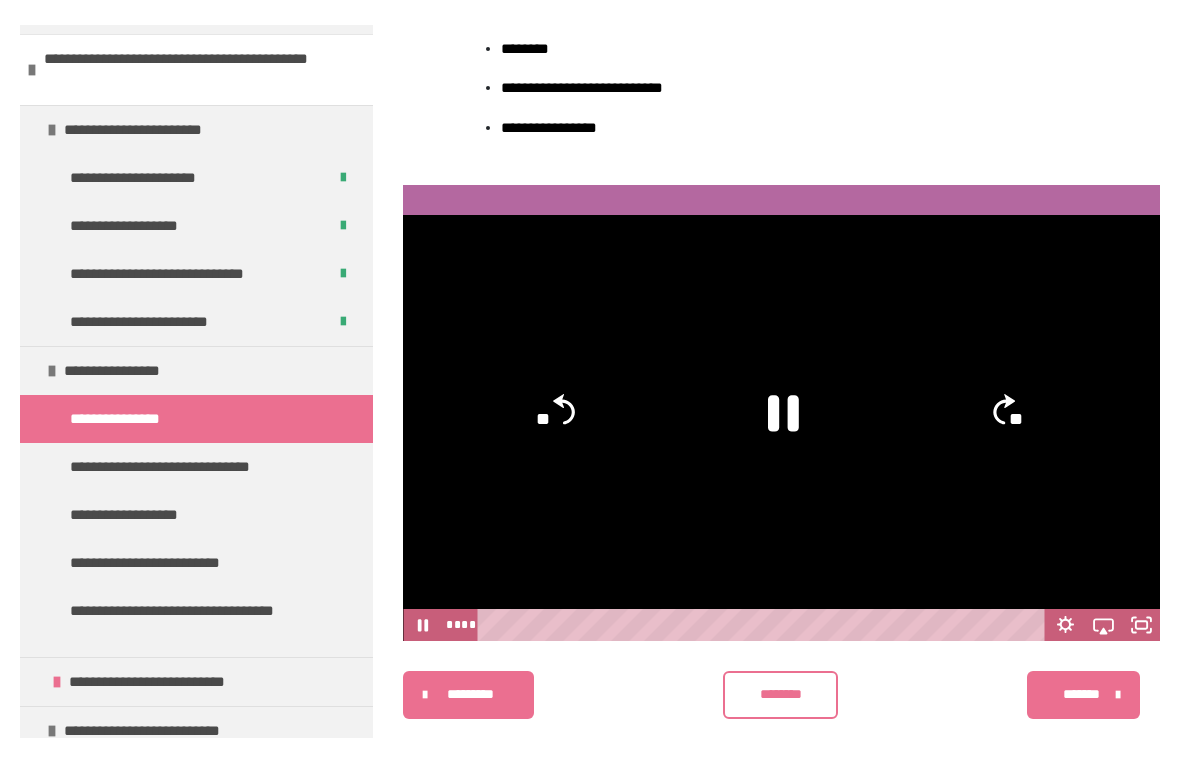 scroll, scrollTop: 24, scrollLeft: 0, axis: vertical 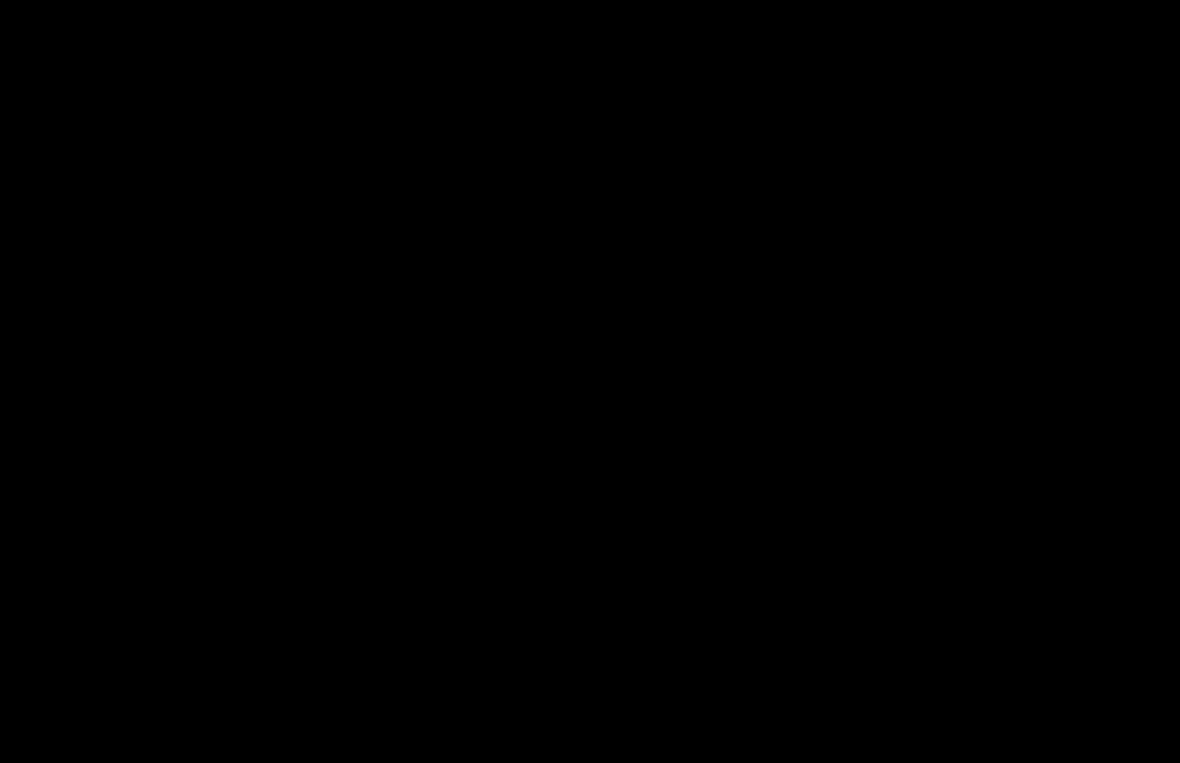 click at bounding box center (590, 381) 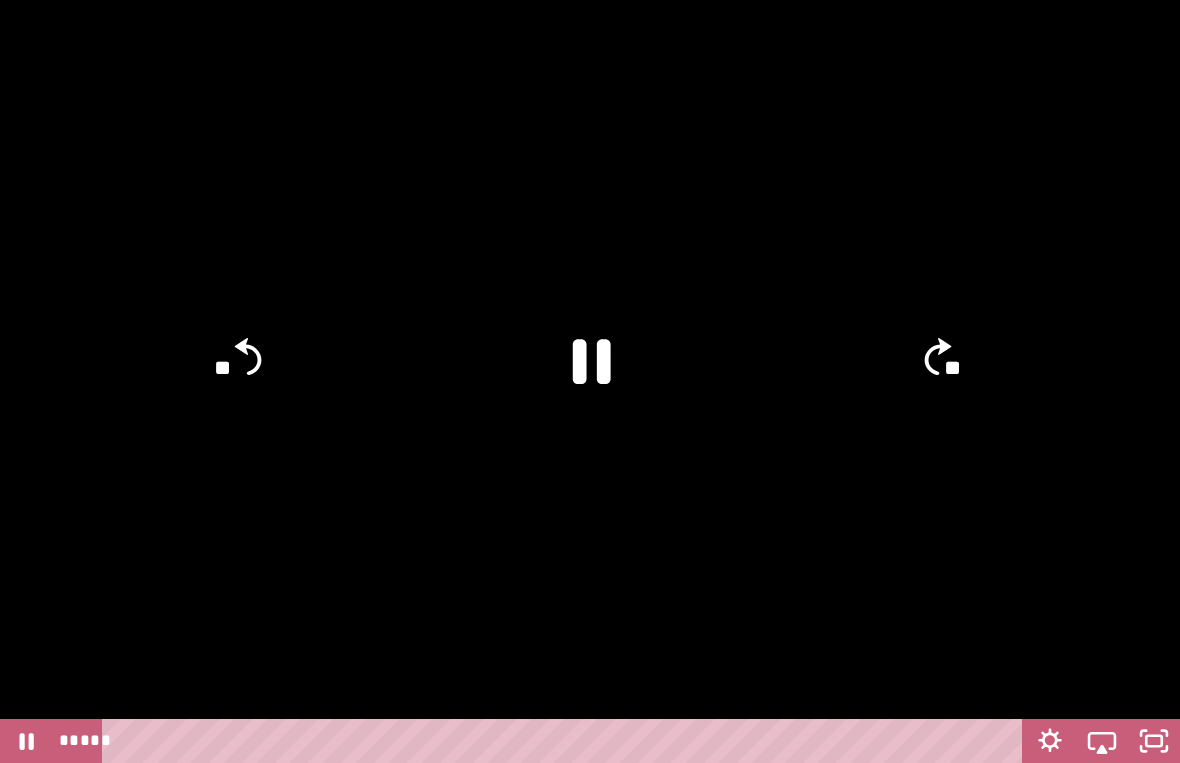 click 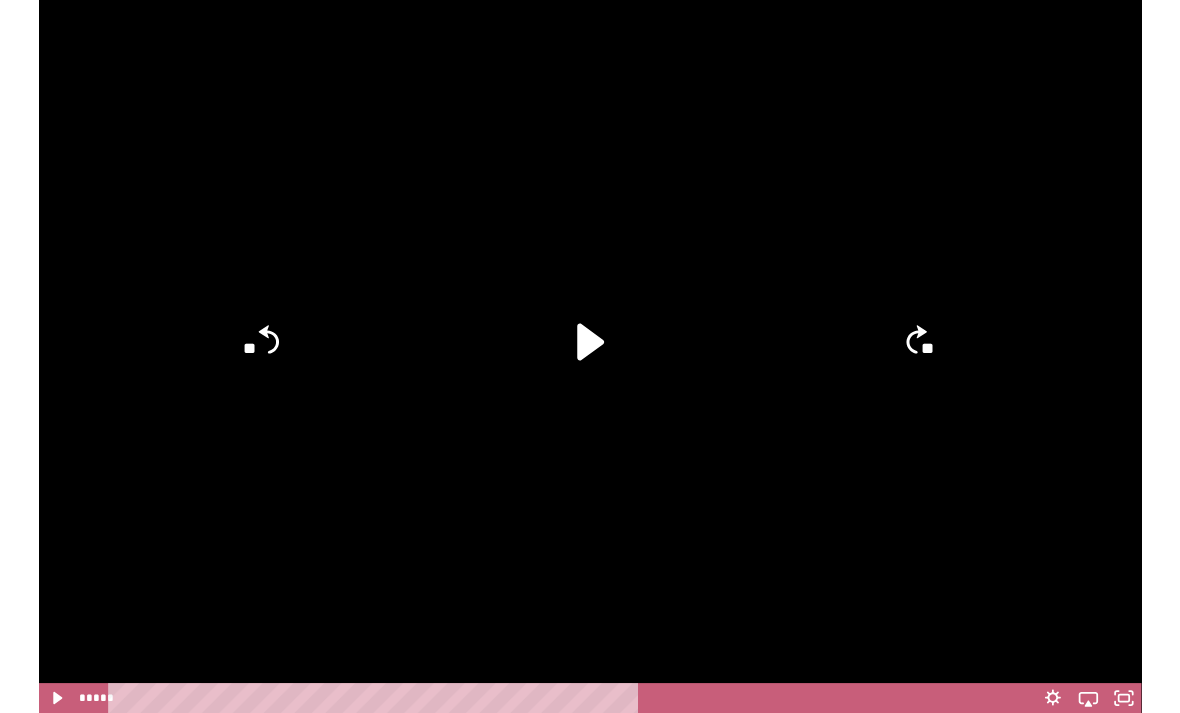 scroll, scrollTop: 579, scrollLeft: 0, axis: vertical 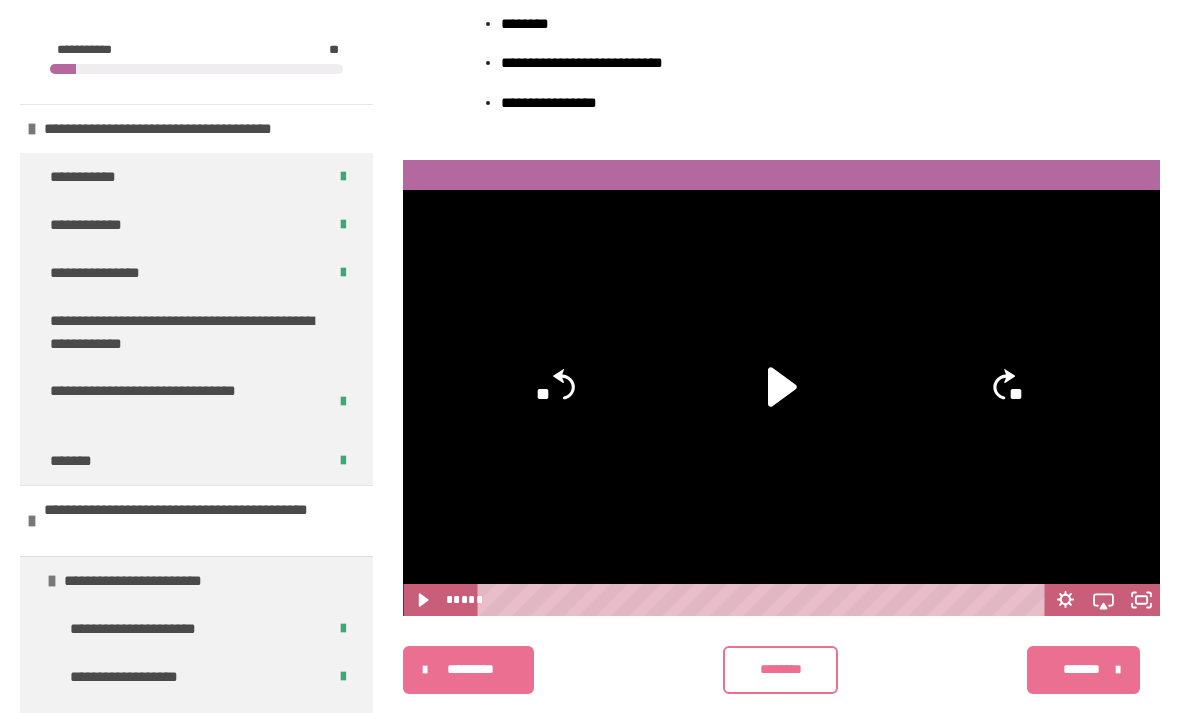 click on "********" at bounding box center [781, 669] 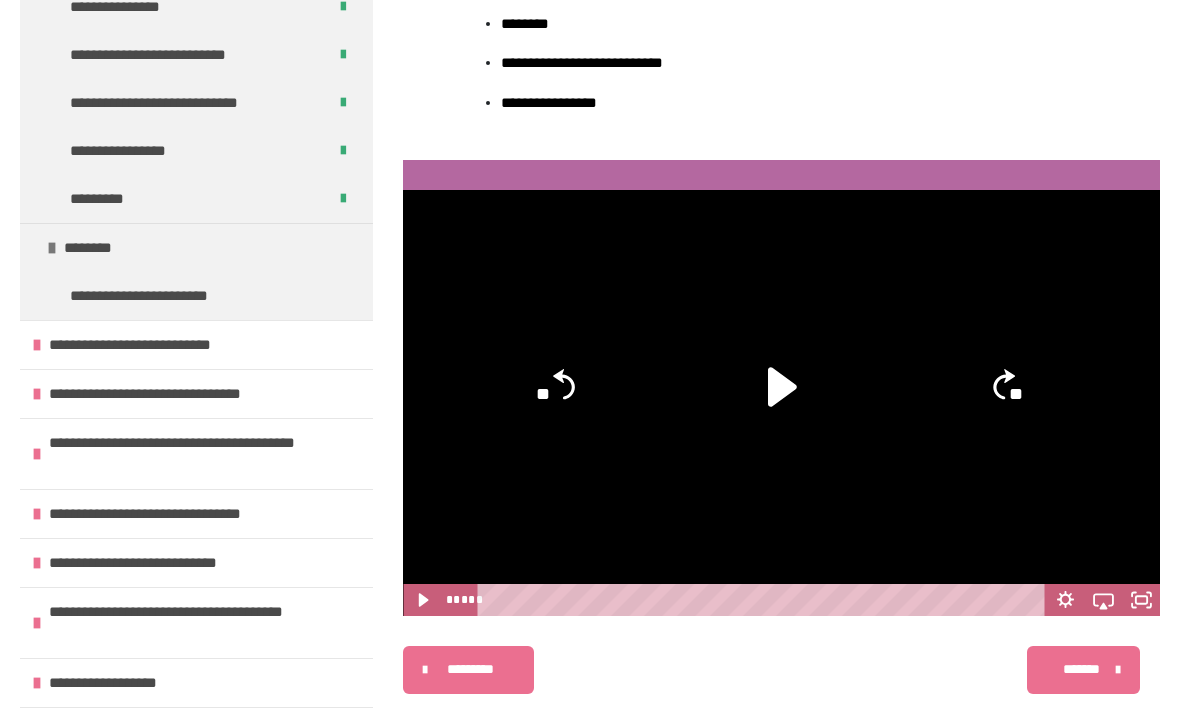 scroll, scrollTop: 2039, scrollLeft: 0, axis: vertical 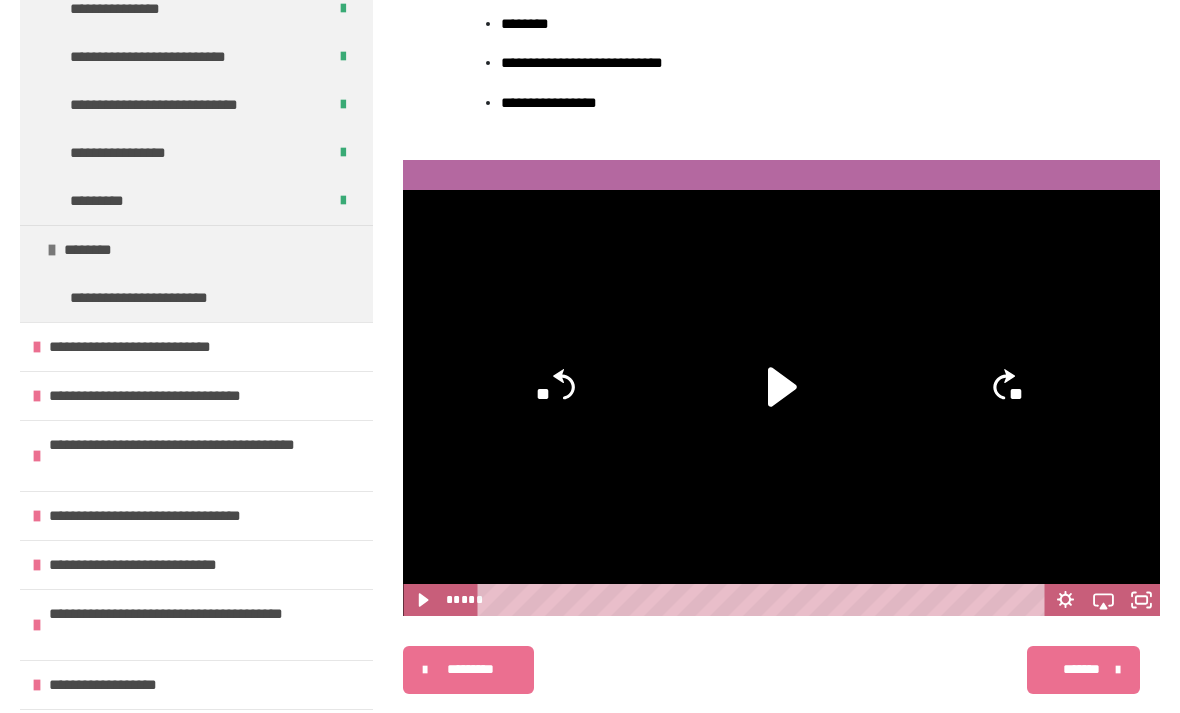 click at bounding box center (37, 347) 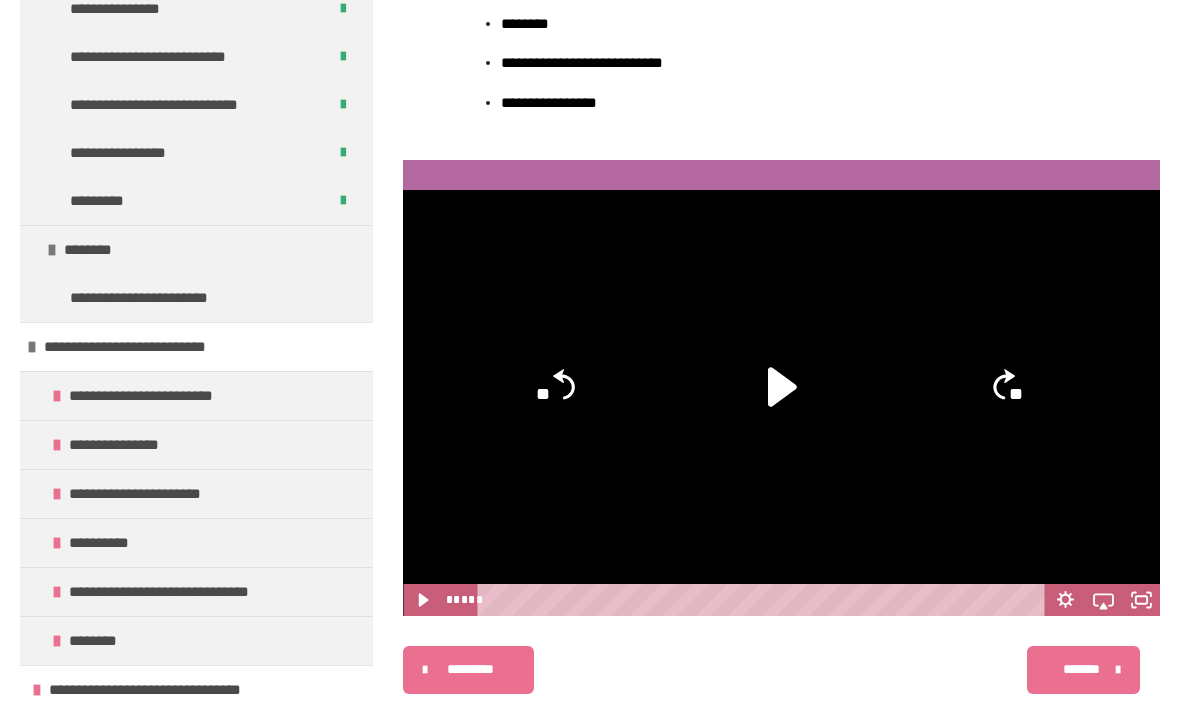 click on "**********" at bounding box center (195, 592) 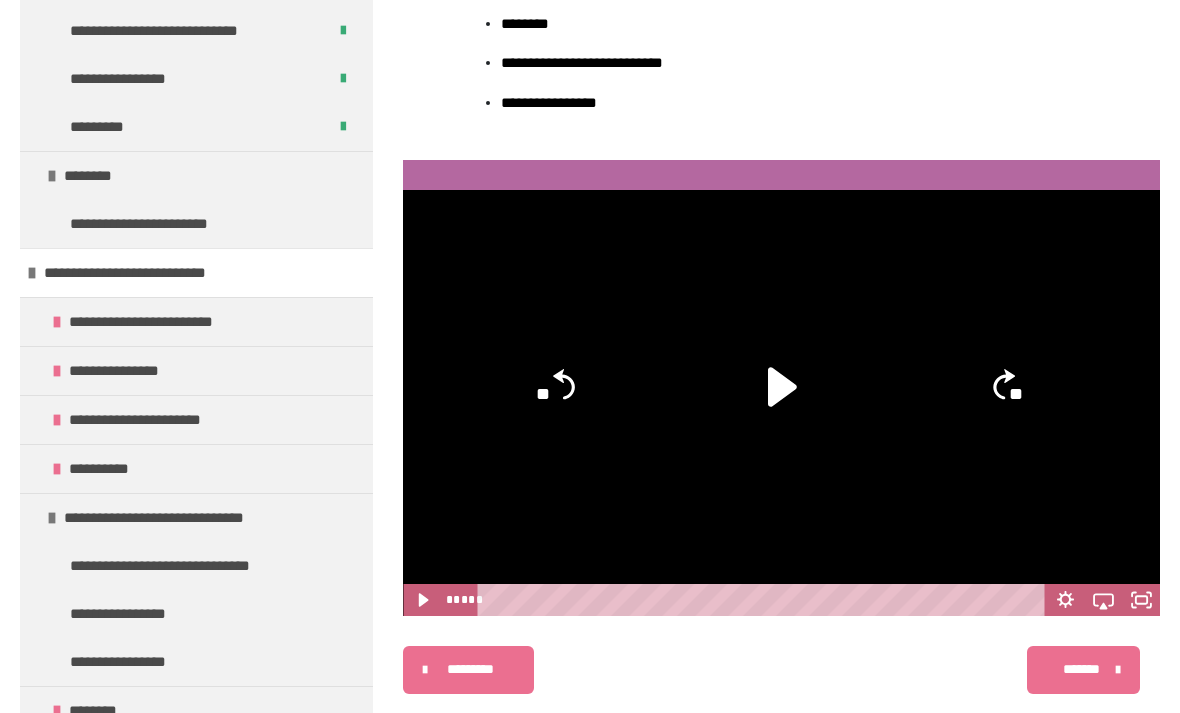 scroll, scrollTop: 2090, scrollLeft: 0, axis: vertical 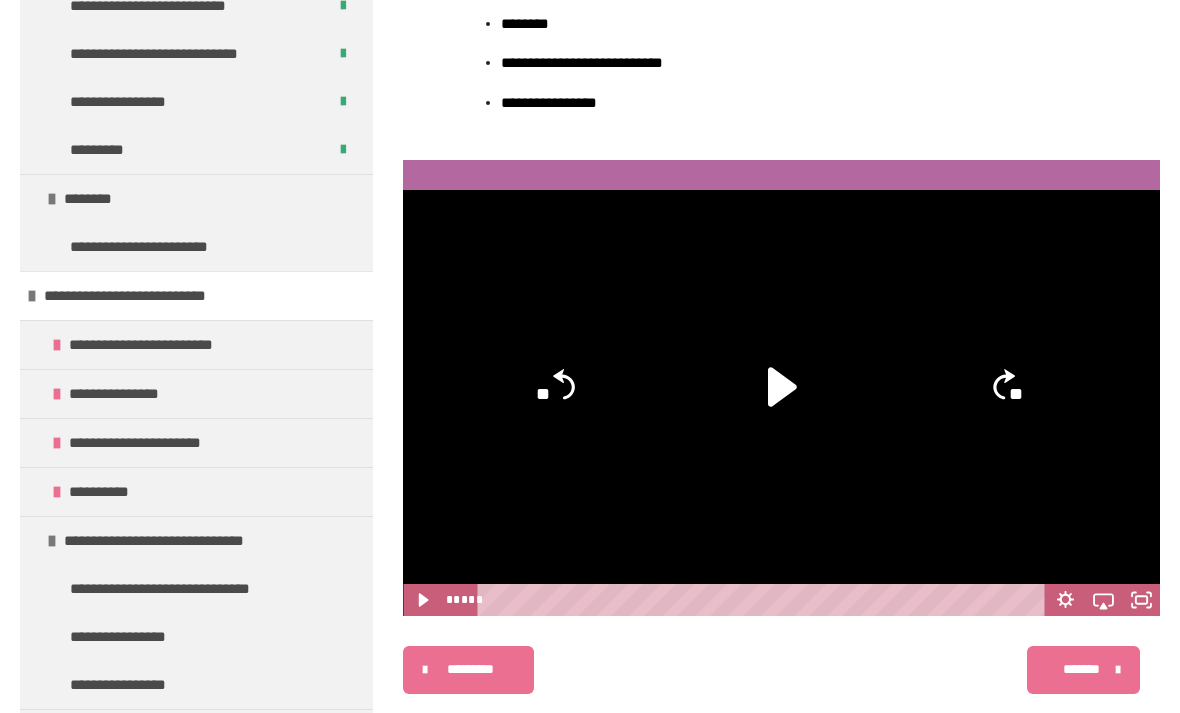 click at bounding box center (57, 492) 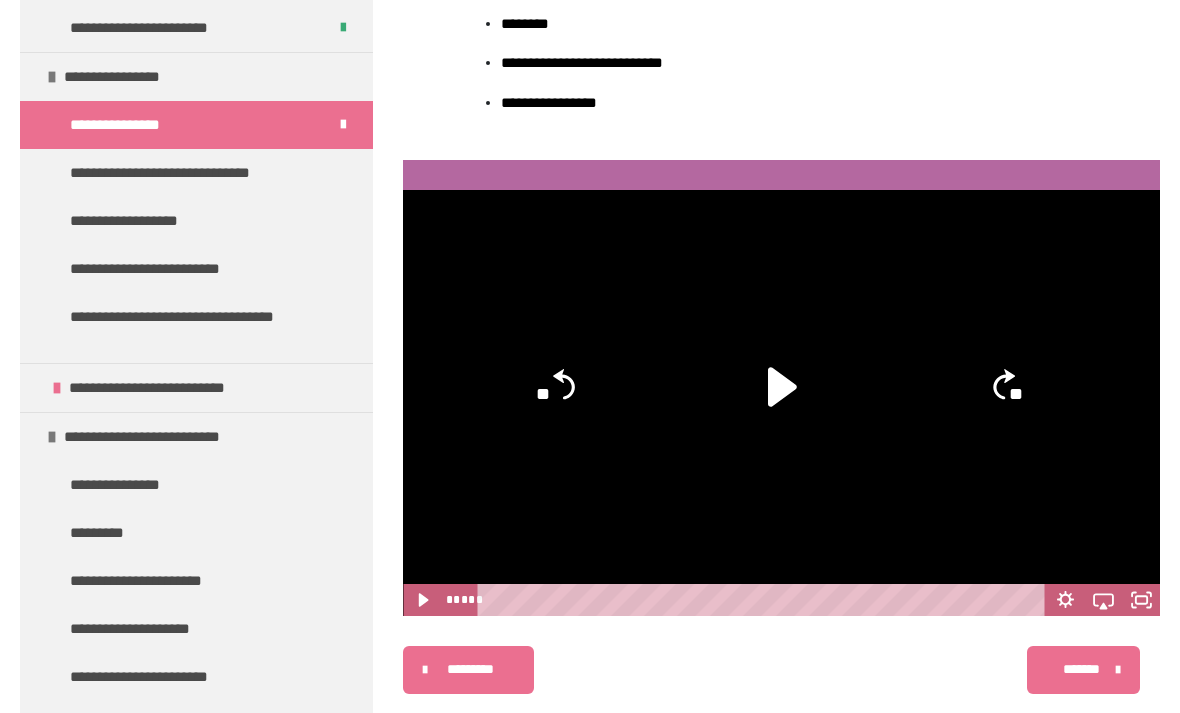 scroll, scrollTop: 744, scrollLeft: 0, axis: vertical 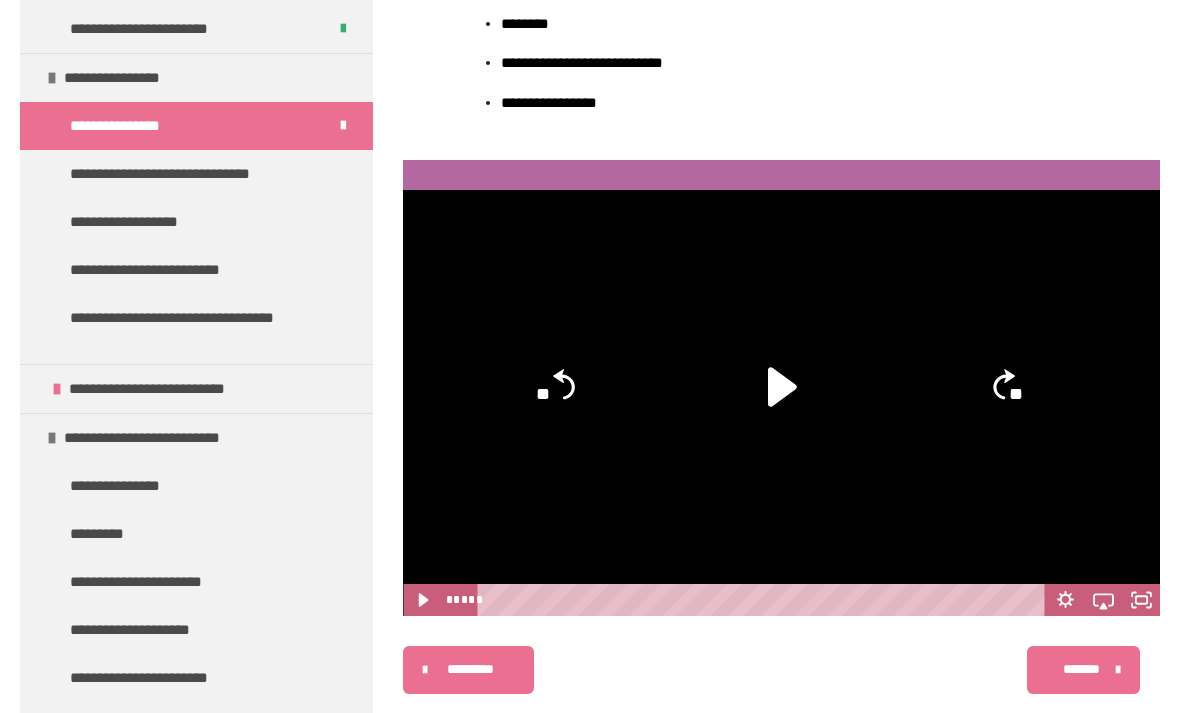 click on "**********" at bounding box center [190, 174] 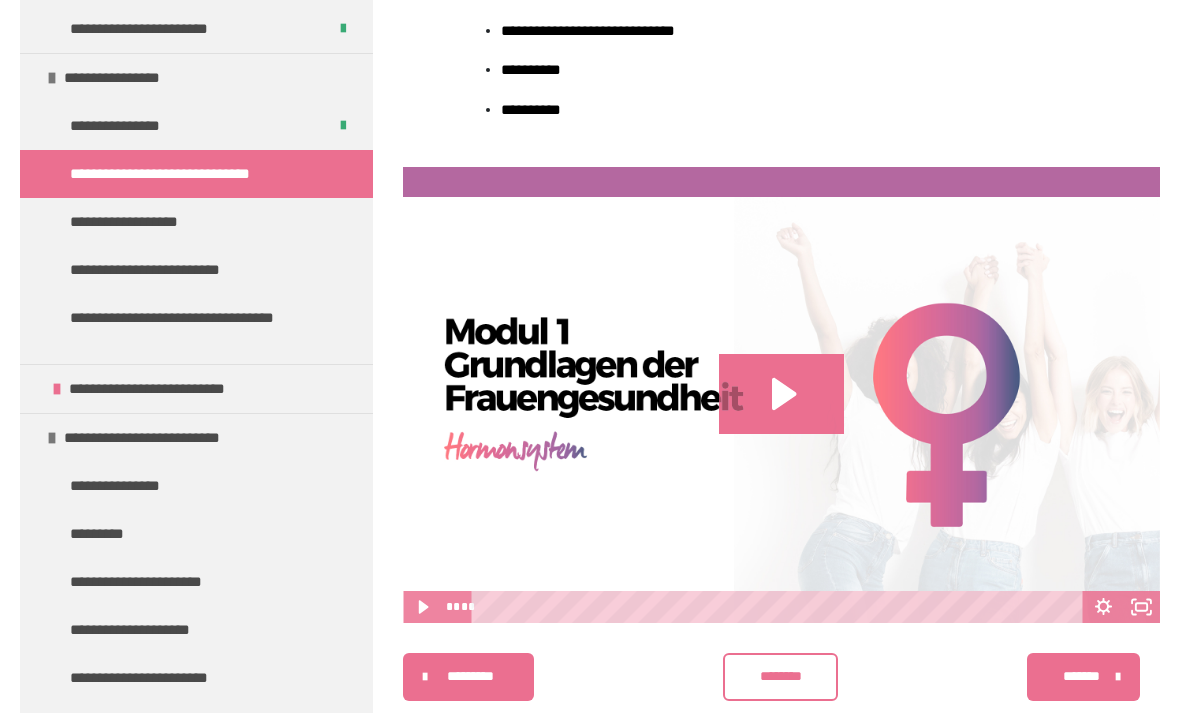 scroll, scrollTop: 663, scrollLeft: 0, axis: vertical 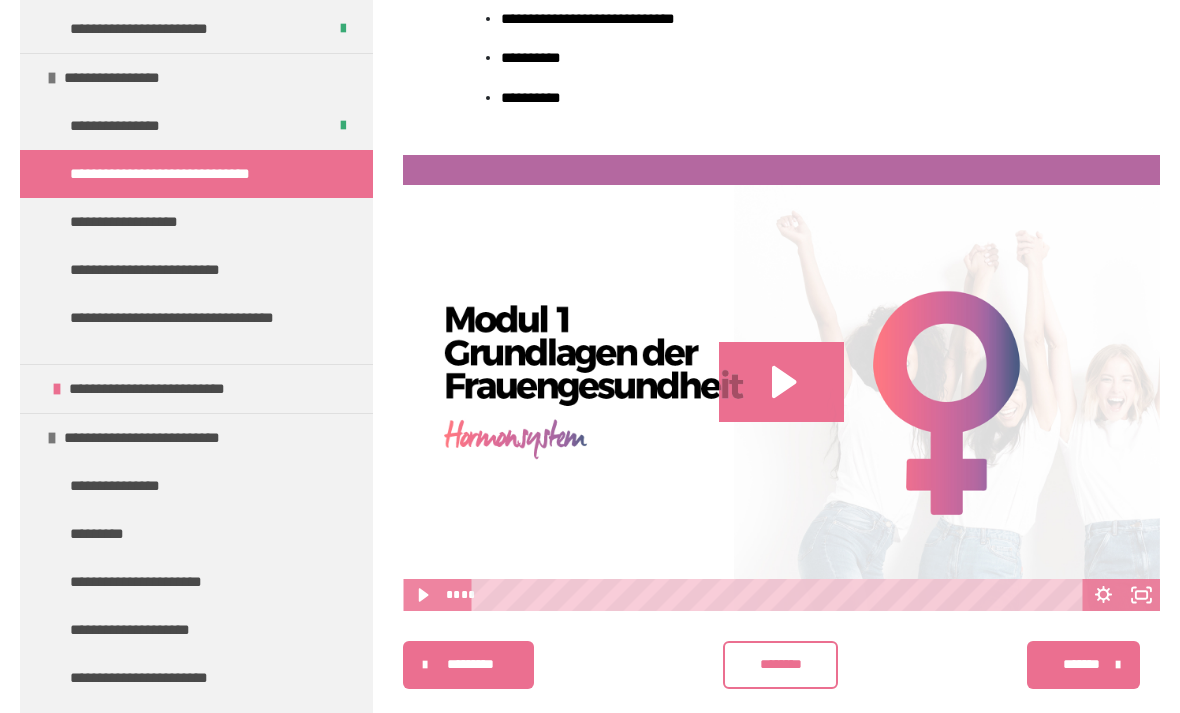 click 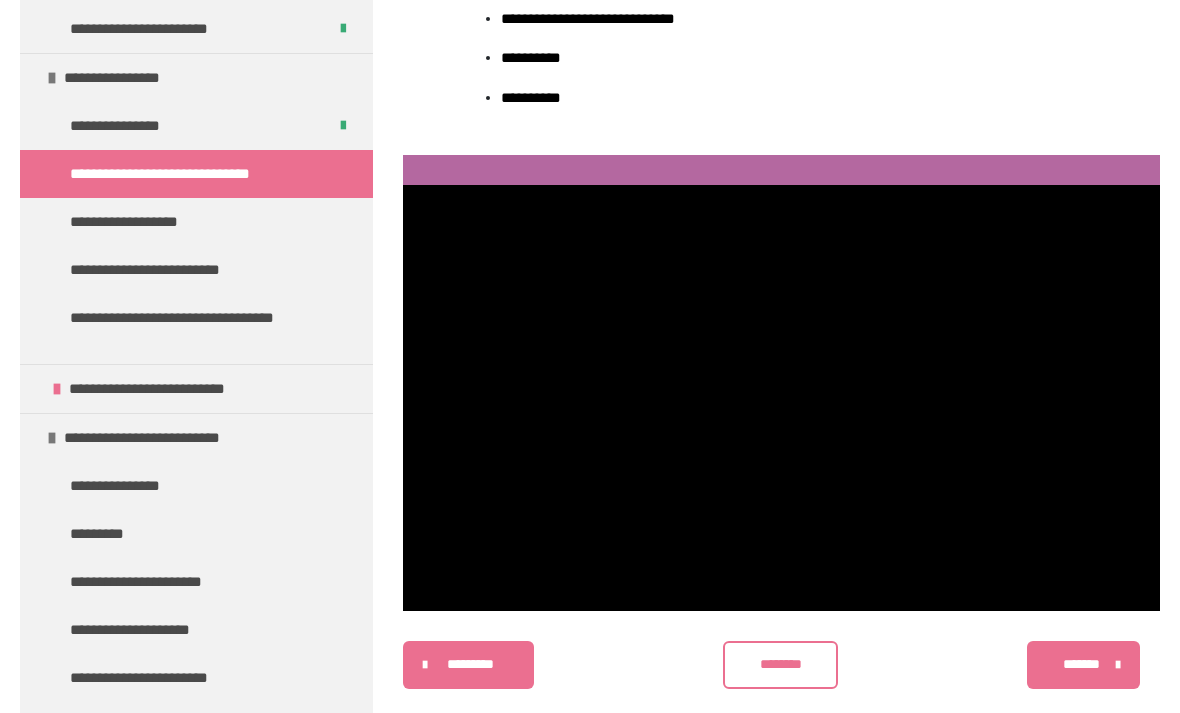 click at bounding box center (781, 398) 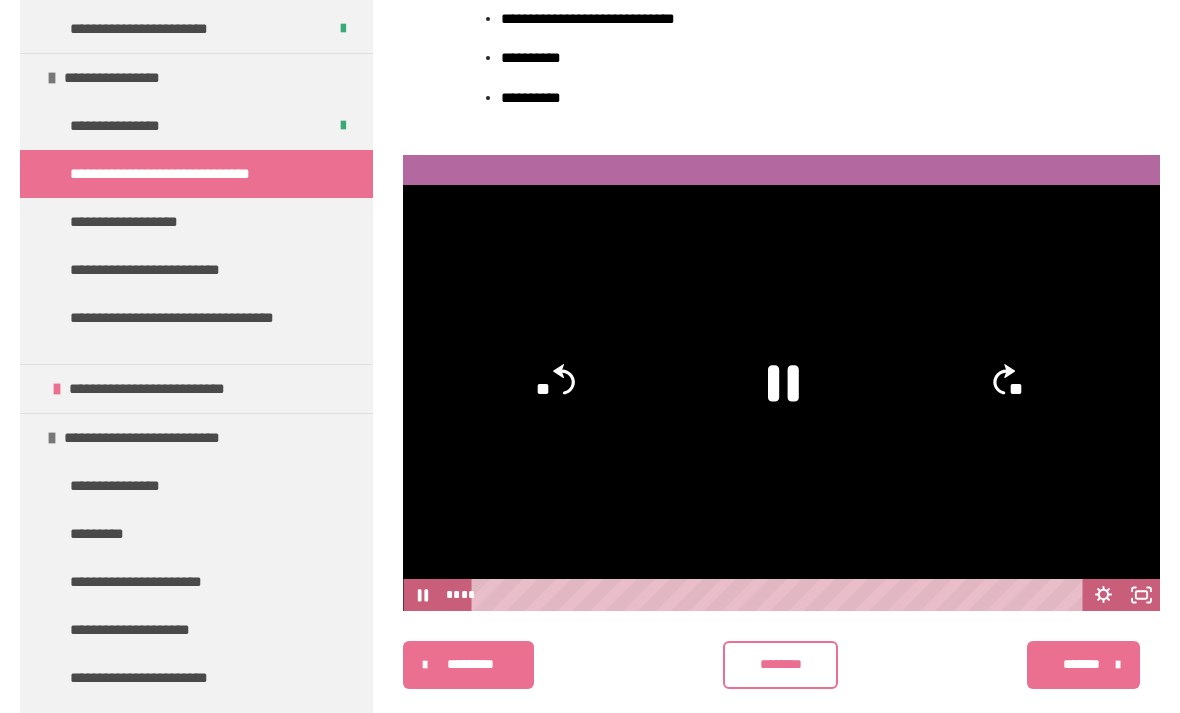 click 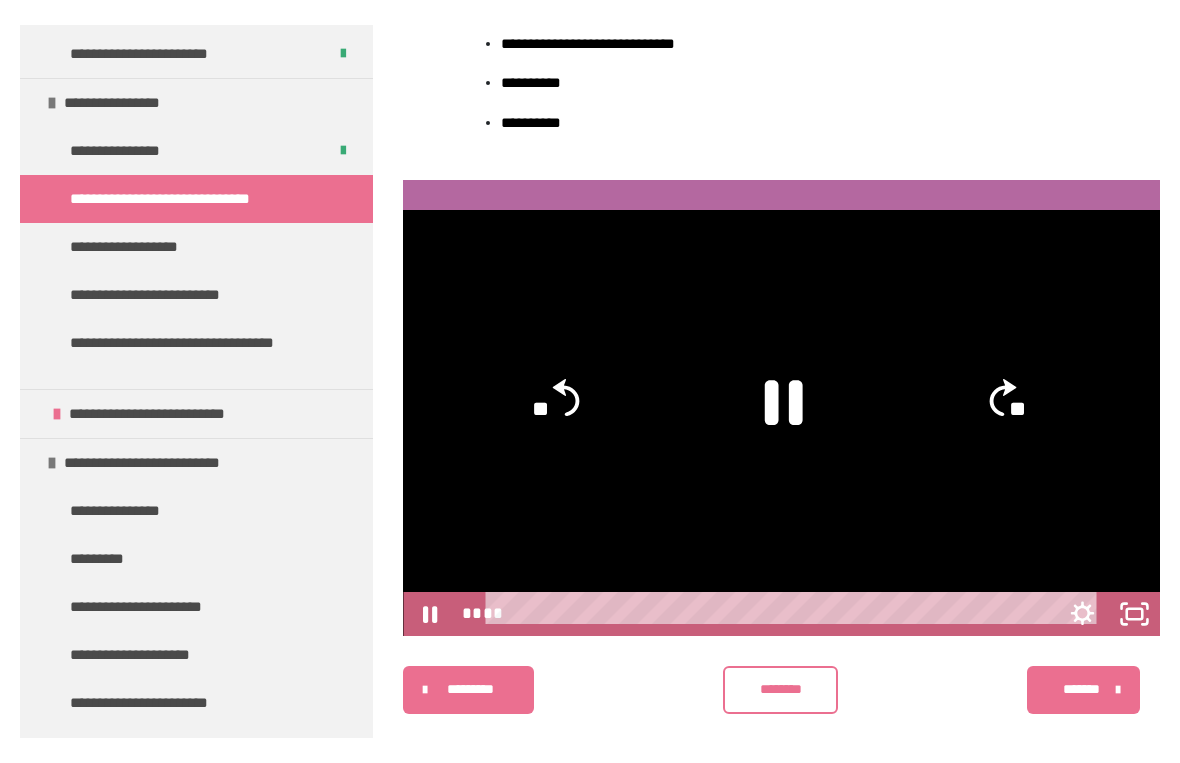 scroll, scrollTop: 24, scrollLeft: 0, axis: vertical 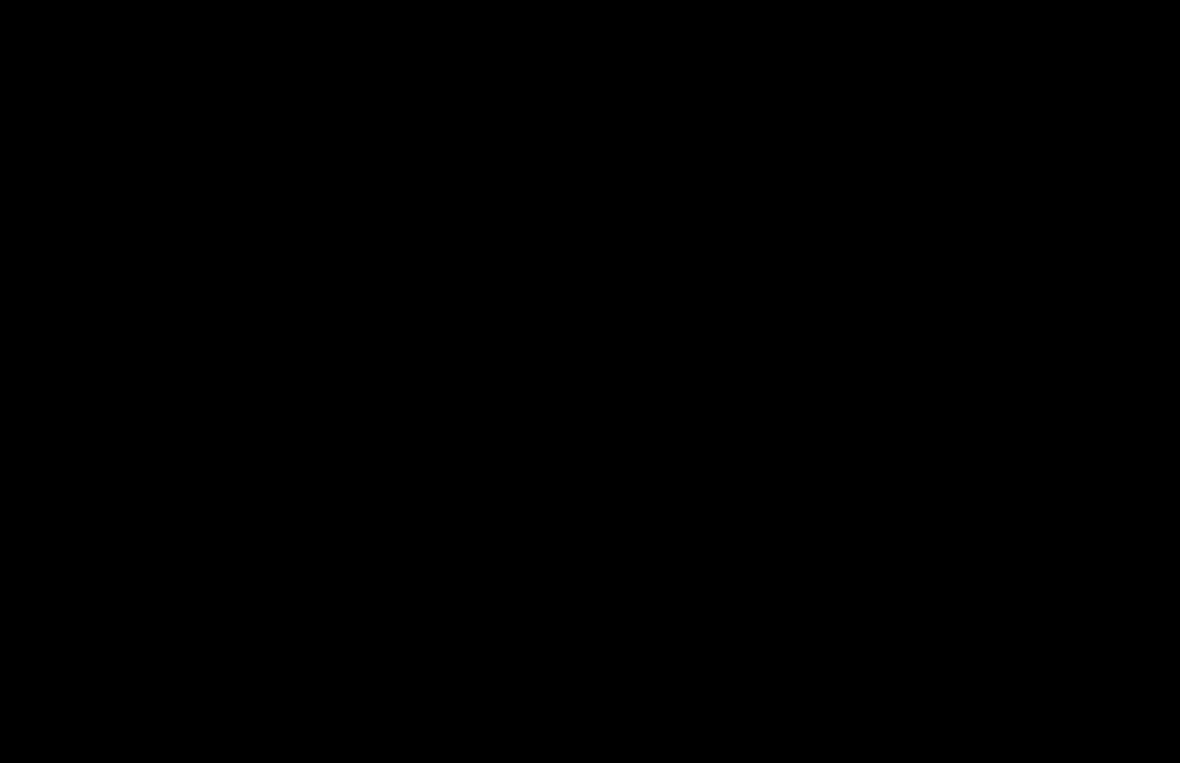 click at bounding box center [590, 381] 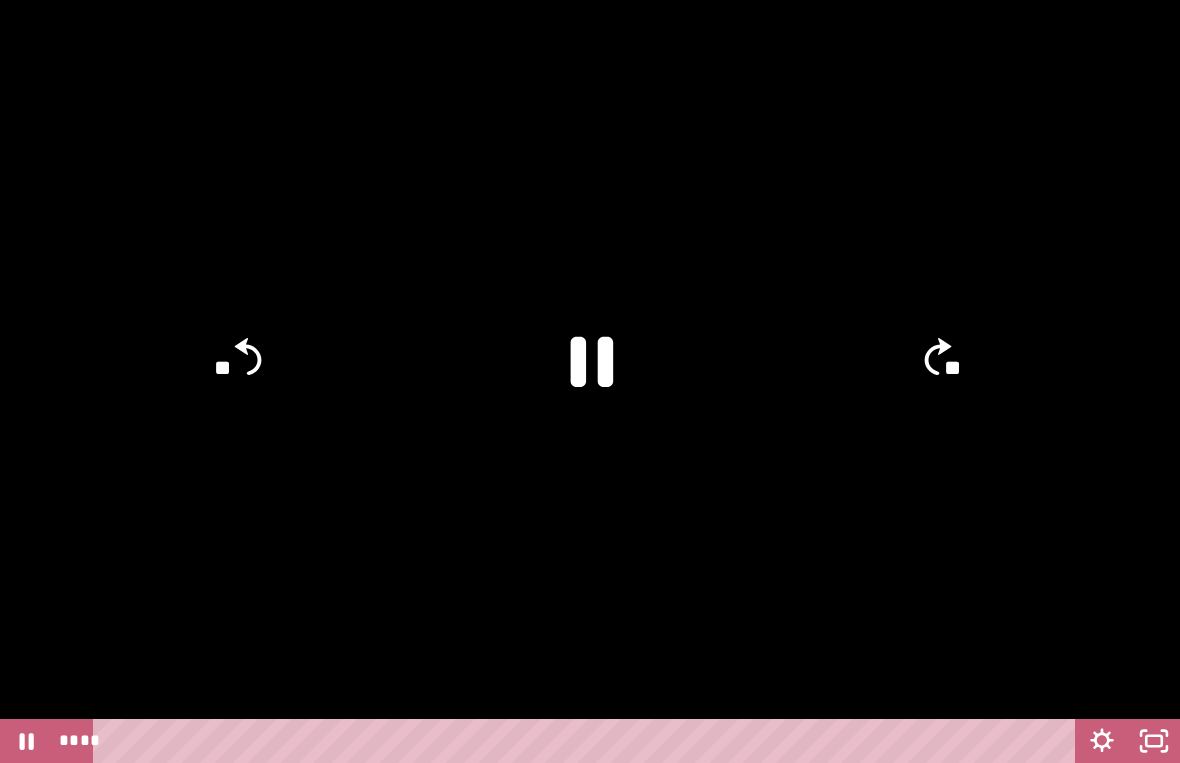 click 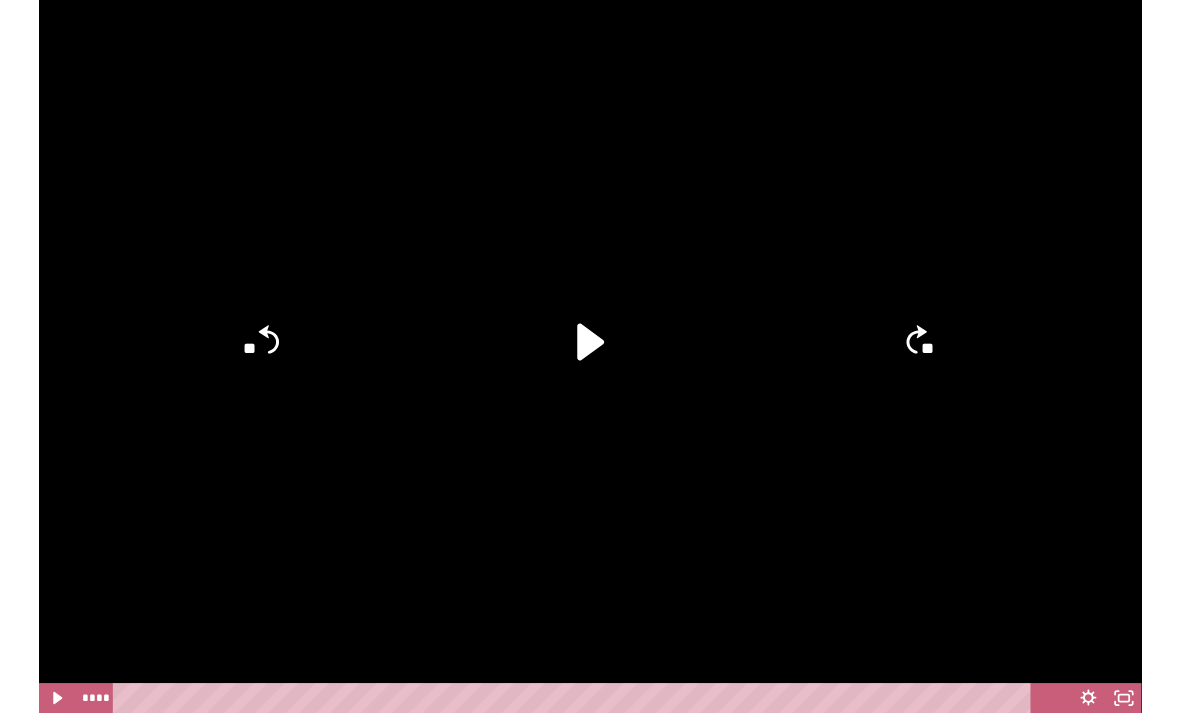 scroll, scrollTop: 702, scrollLeft: 0, axis: vertical 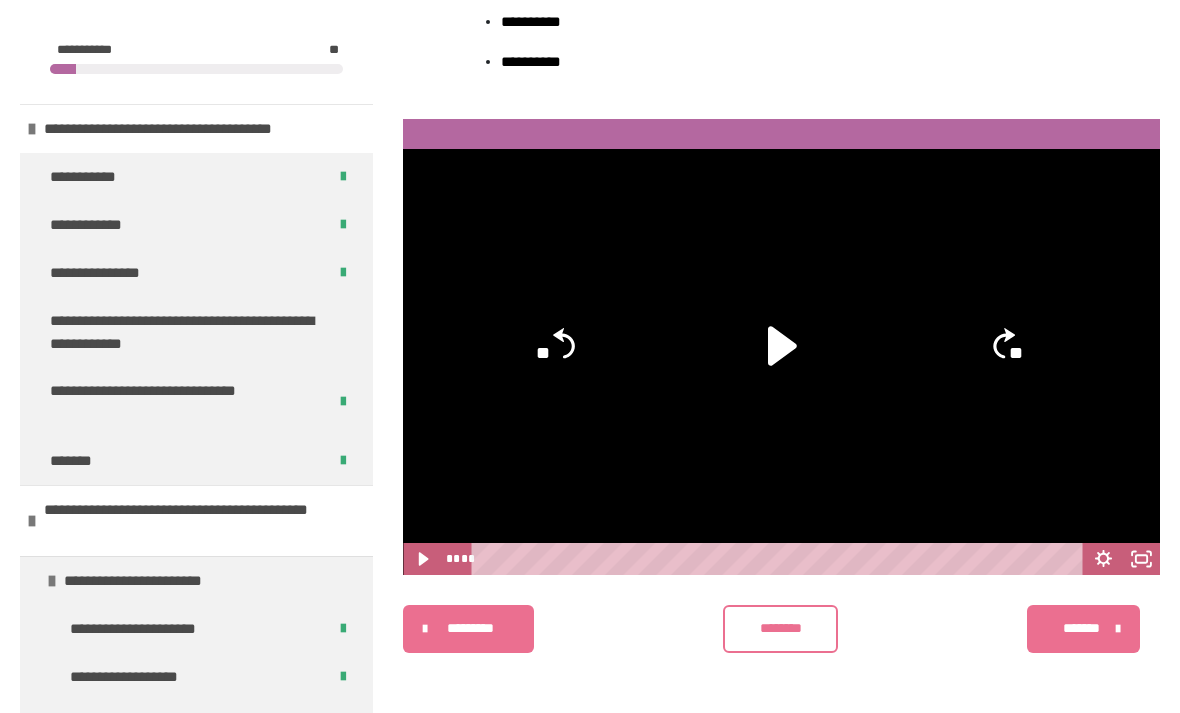 click on "********" at bounding box center [781, 628] 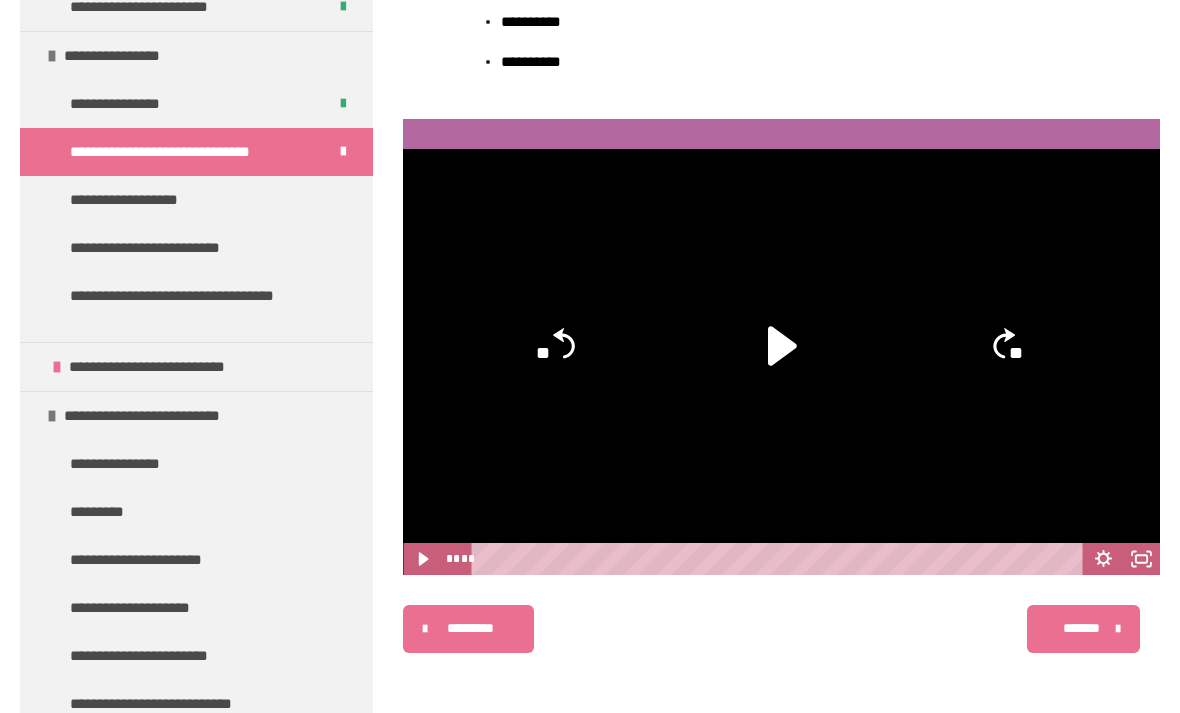 scroll, scrollTop: 788, scrollLeft: 0, axis: vertical 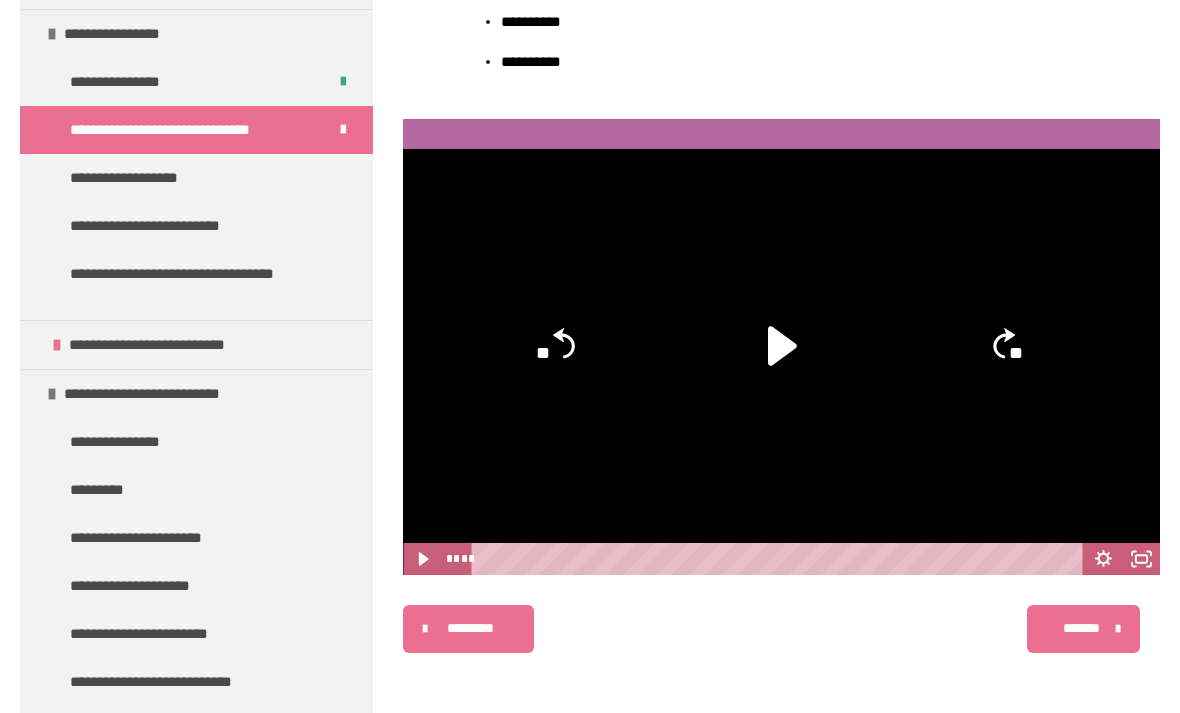 click on "**********" at bounding box center (141, 178) 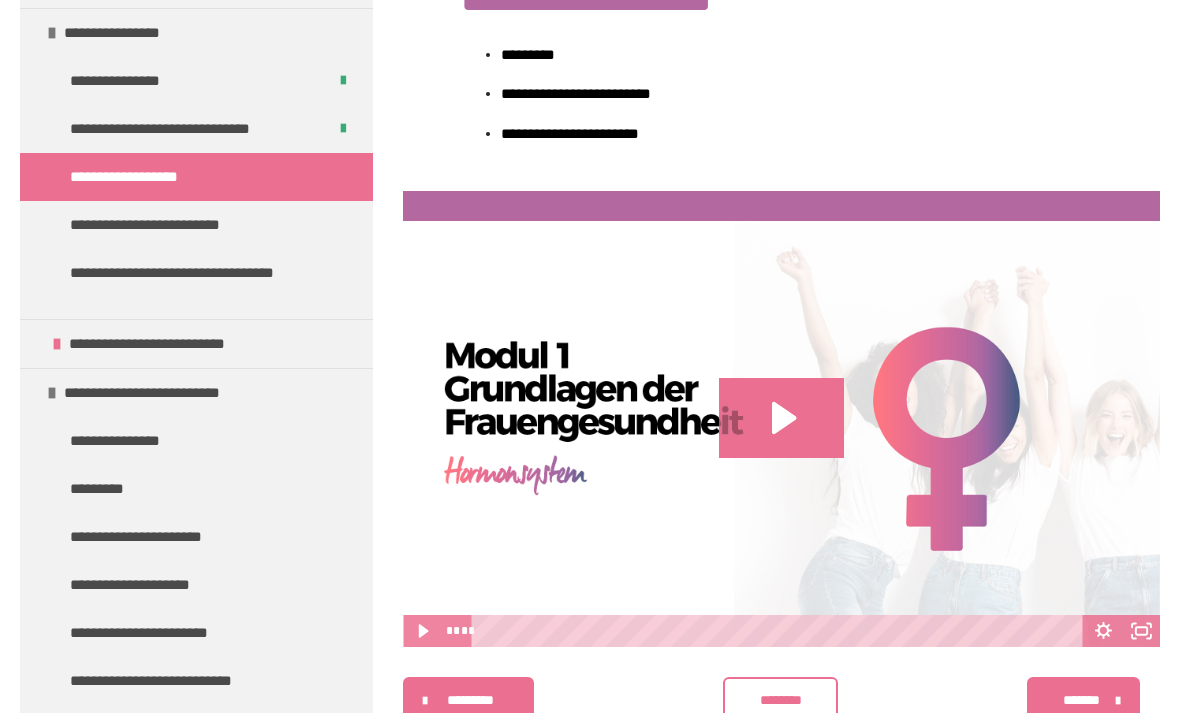 scroll, scrollTop: 503, scrollLeft: 0, axis: vertical 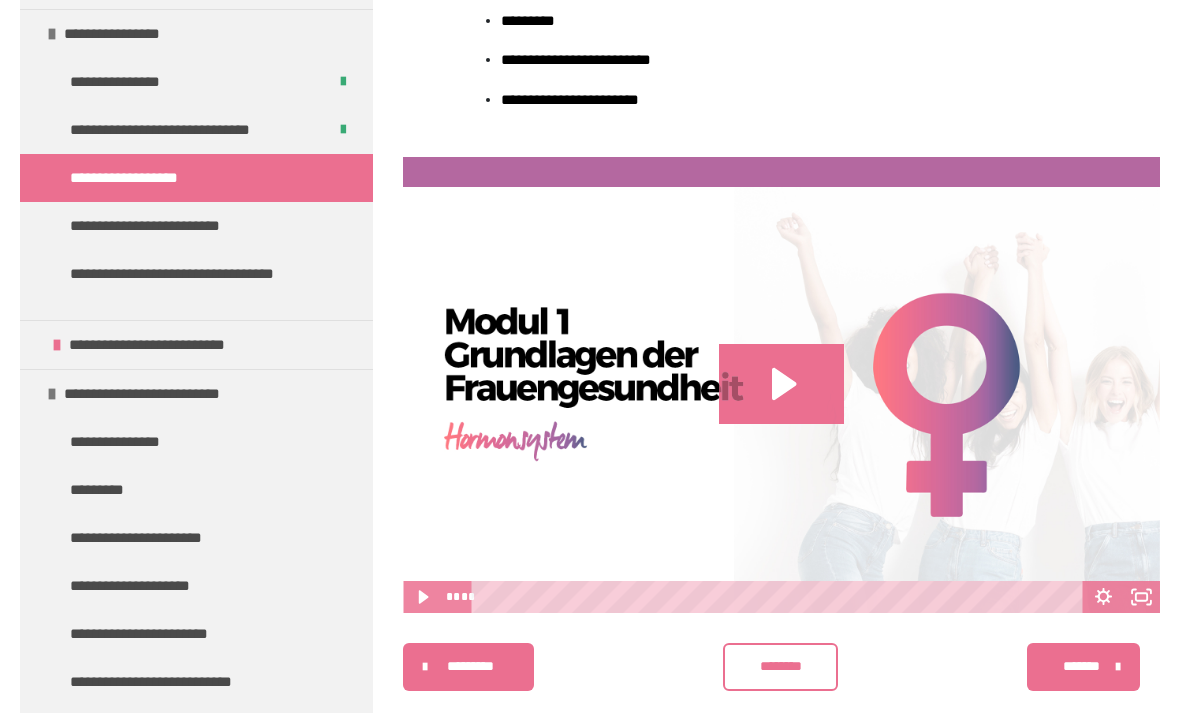 click 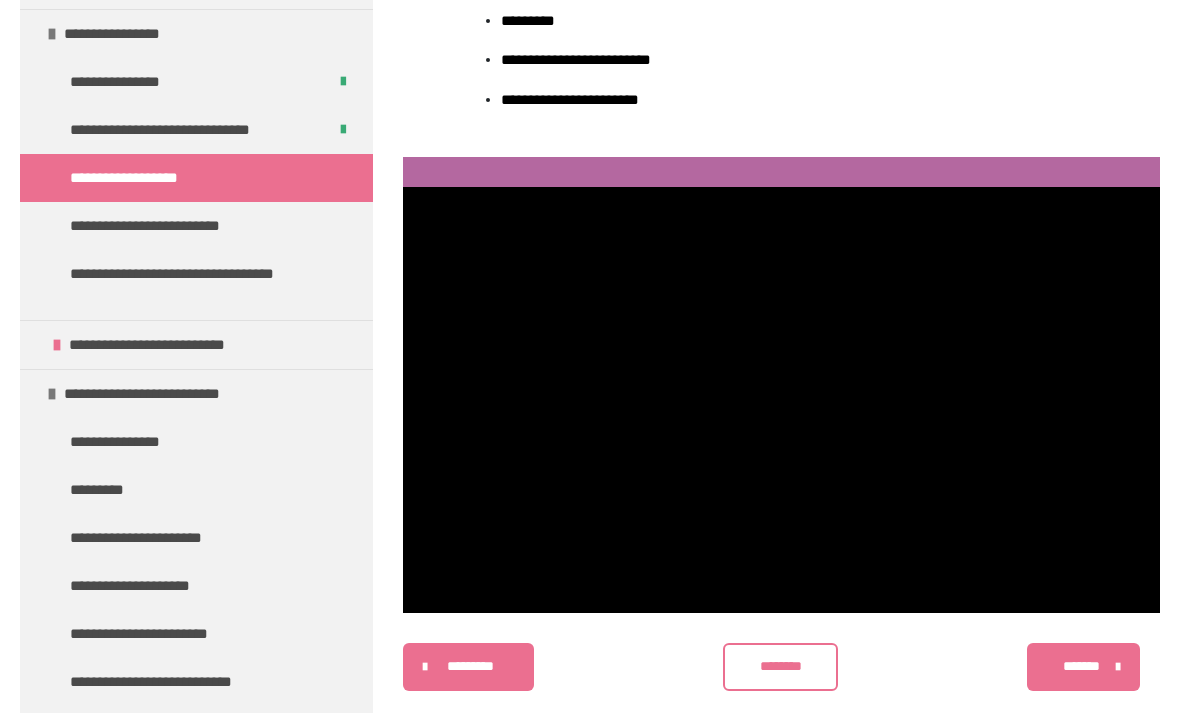 click at bounding box center [781, 400] 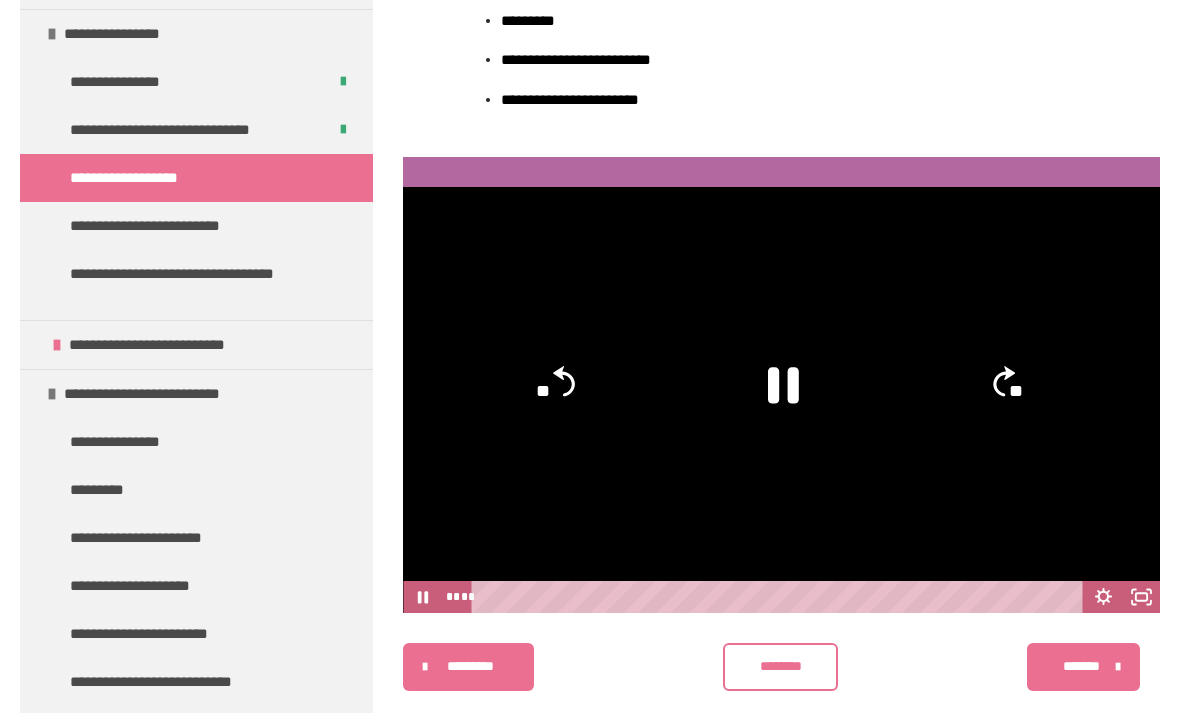 click 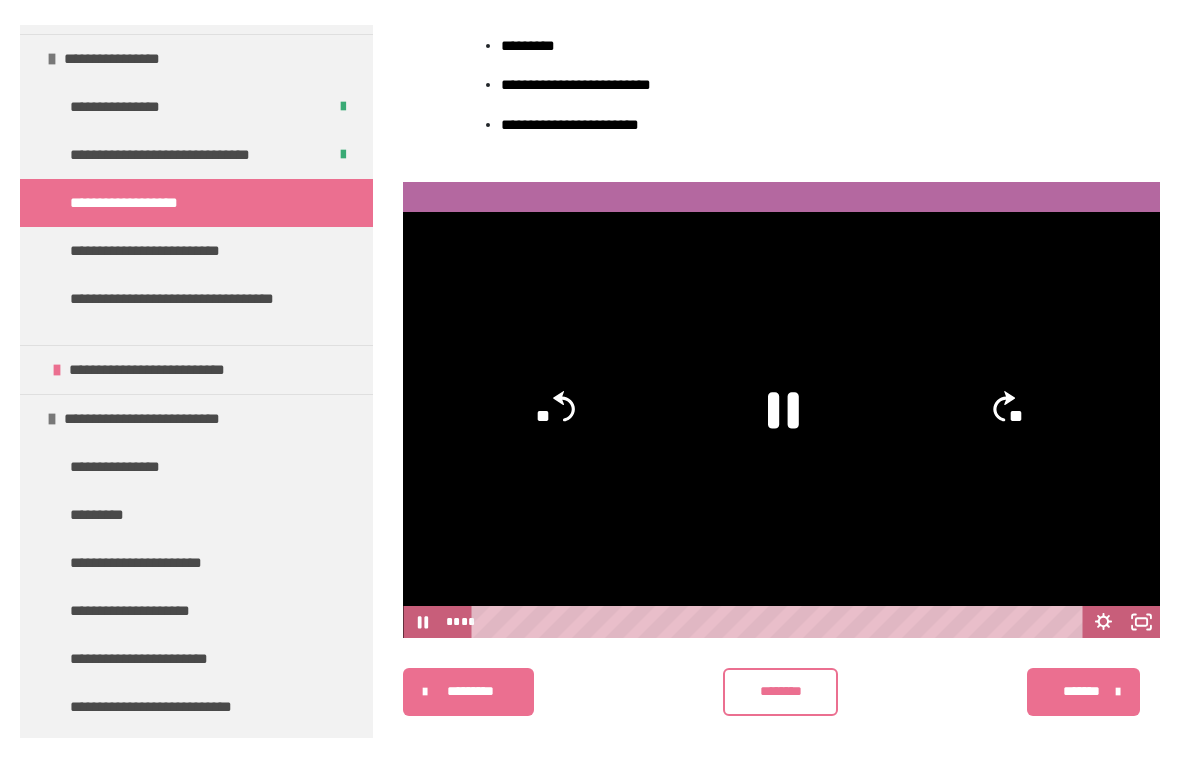 scroll, scrollTop: 24, scrollLeft: 0, axis: vertical 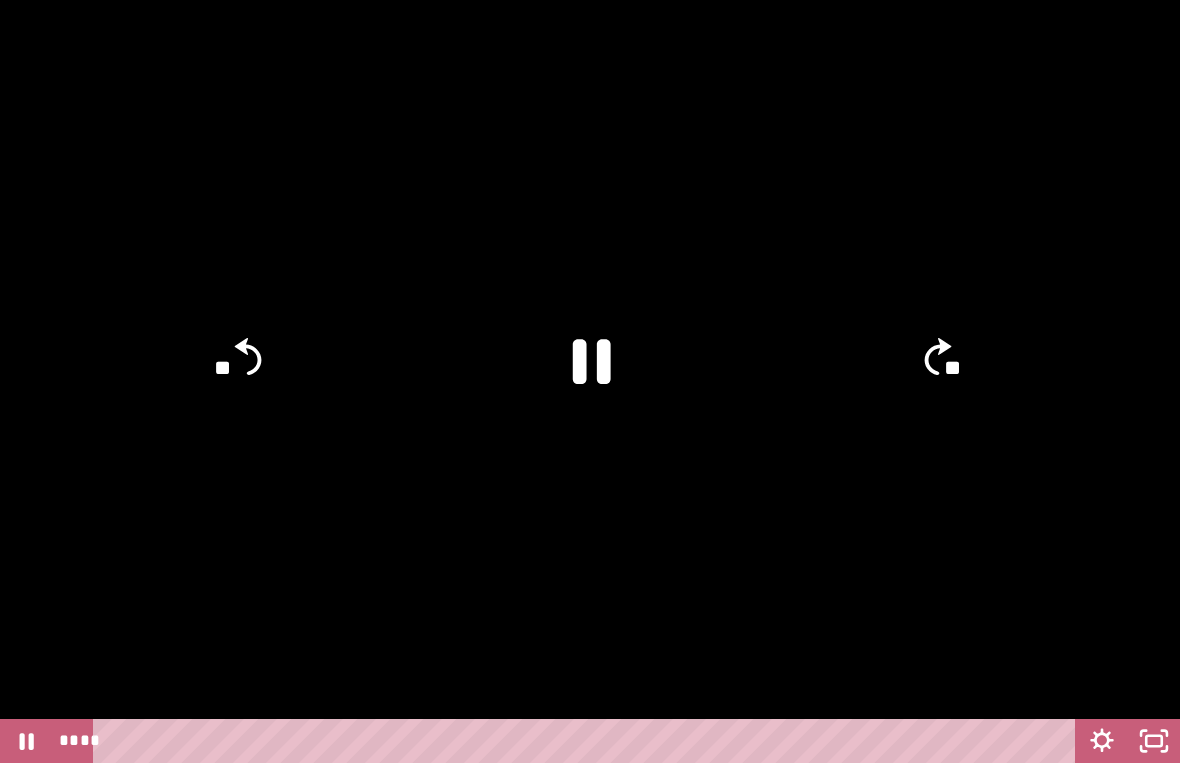 click 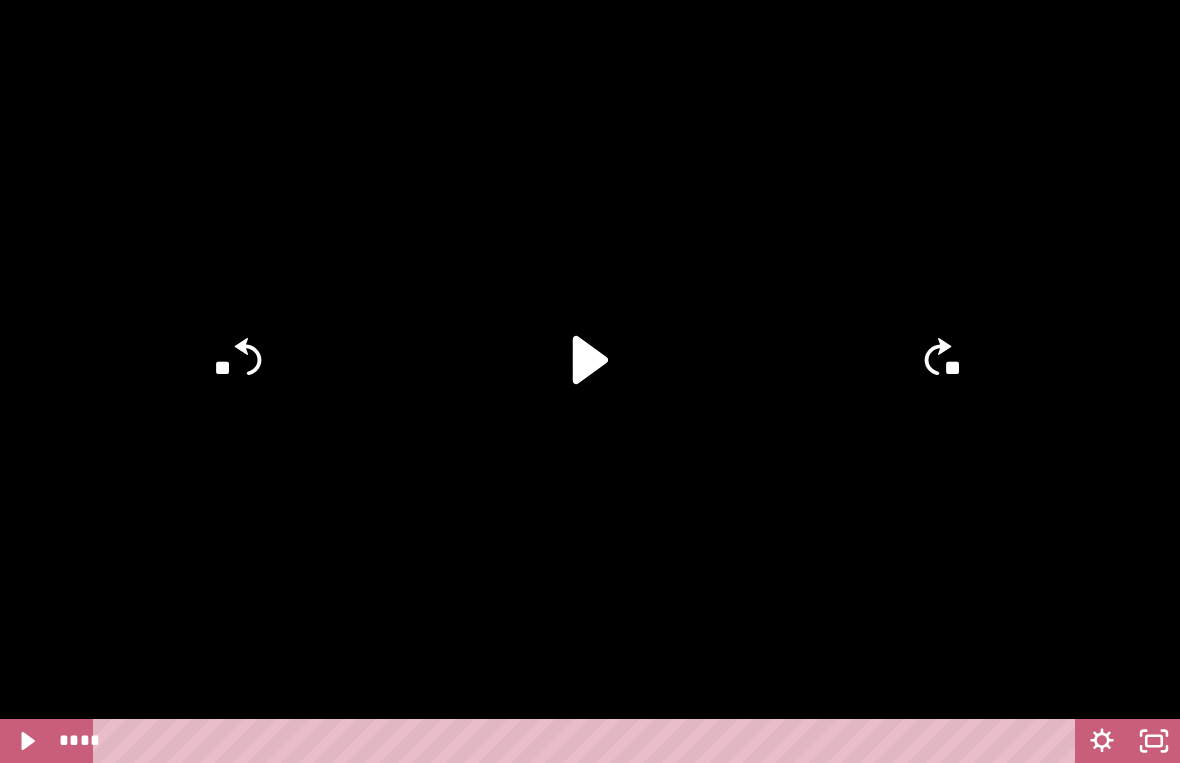 click 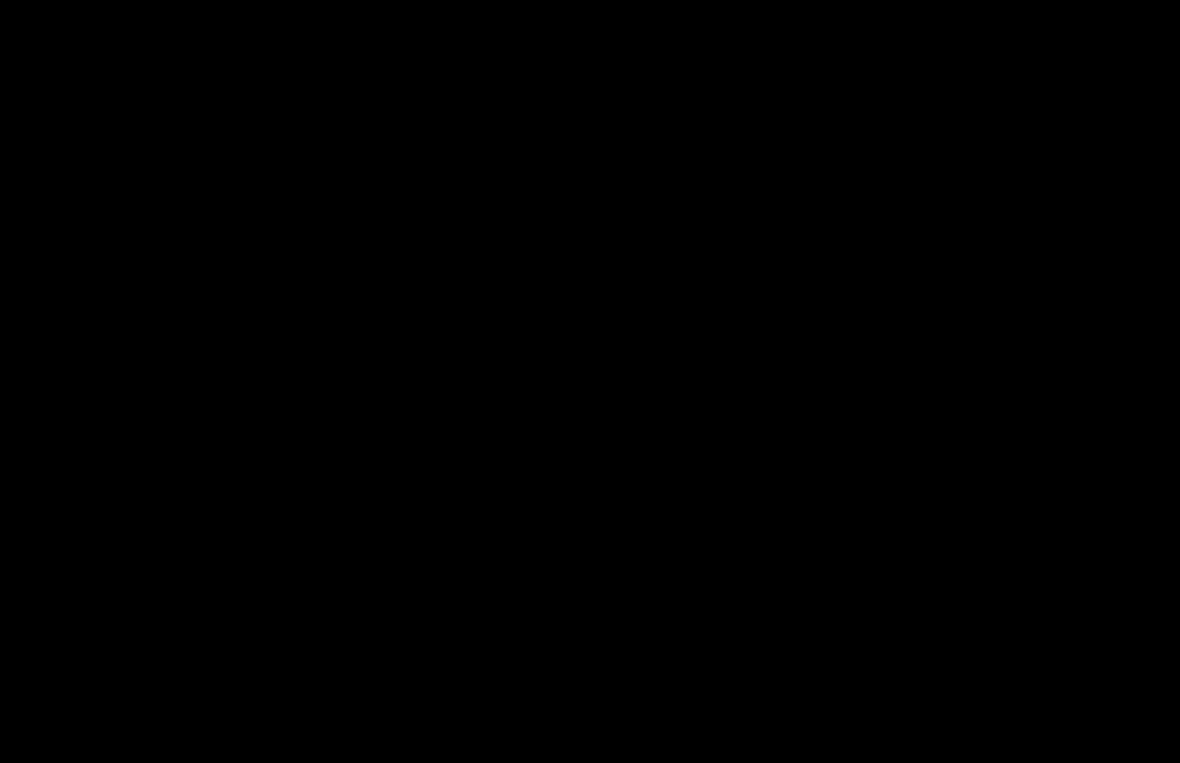 click at bounding box center (590, 381) 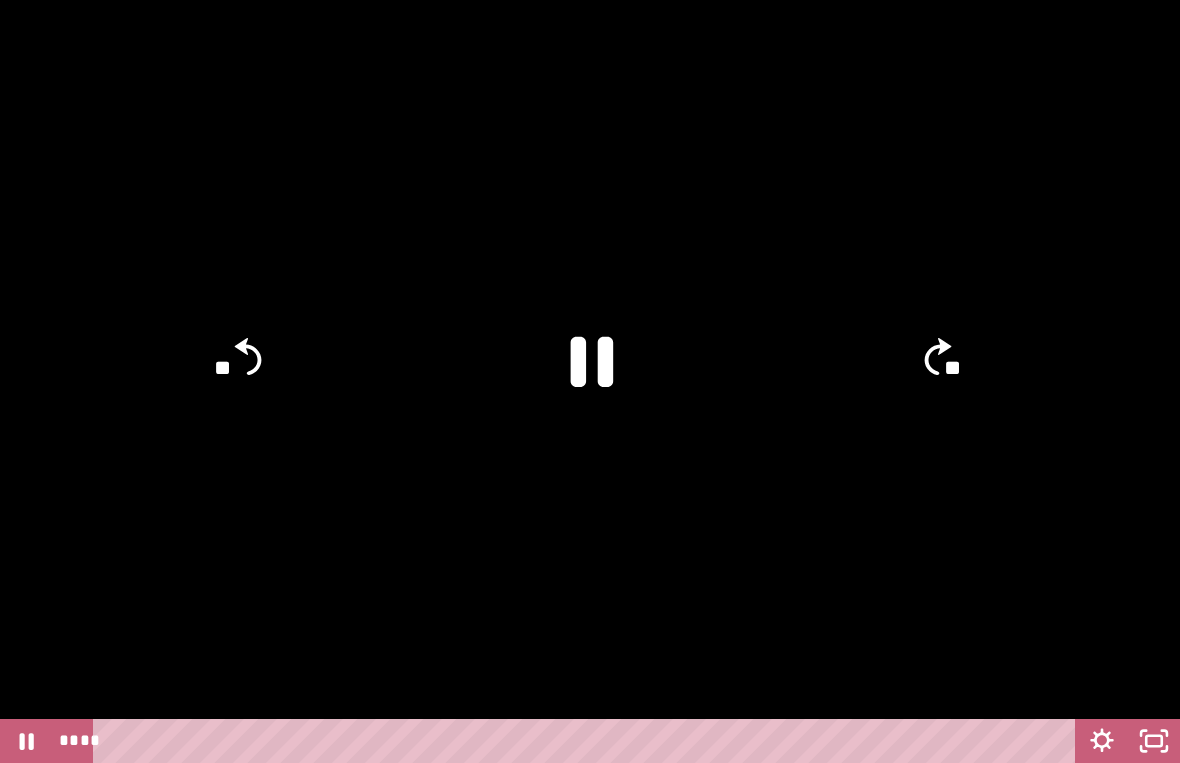 click 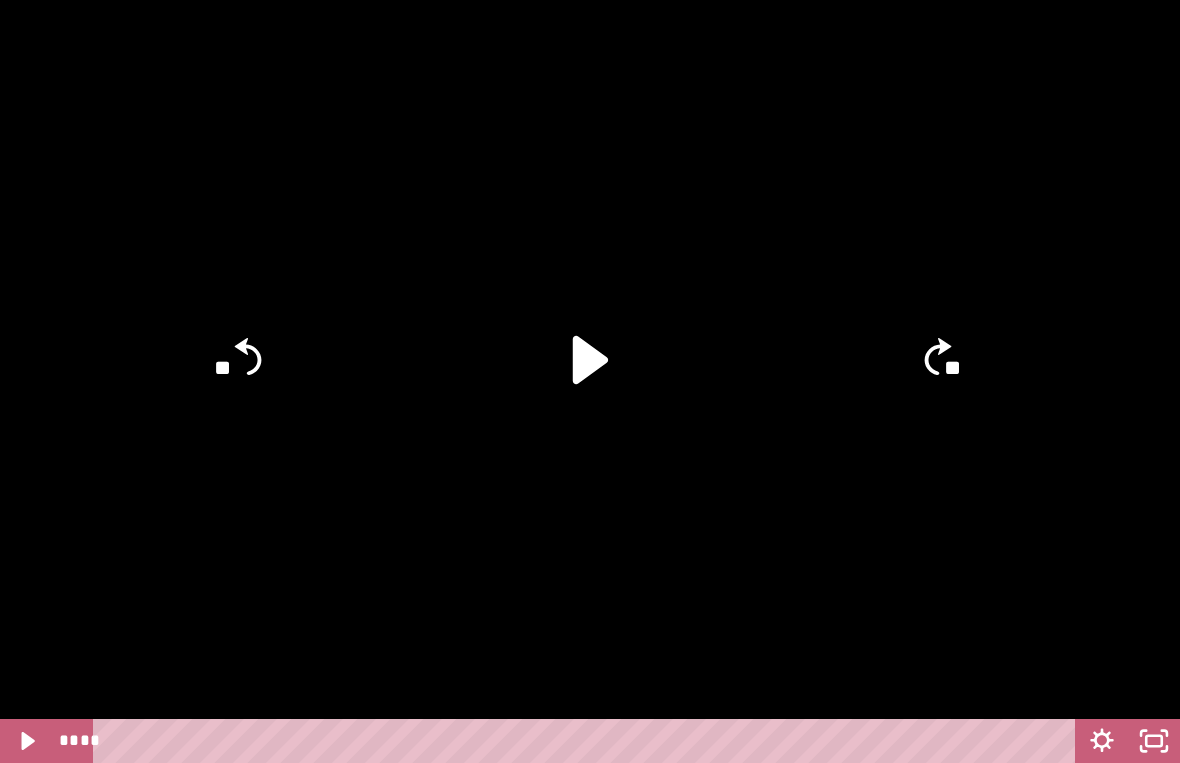 click 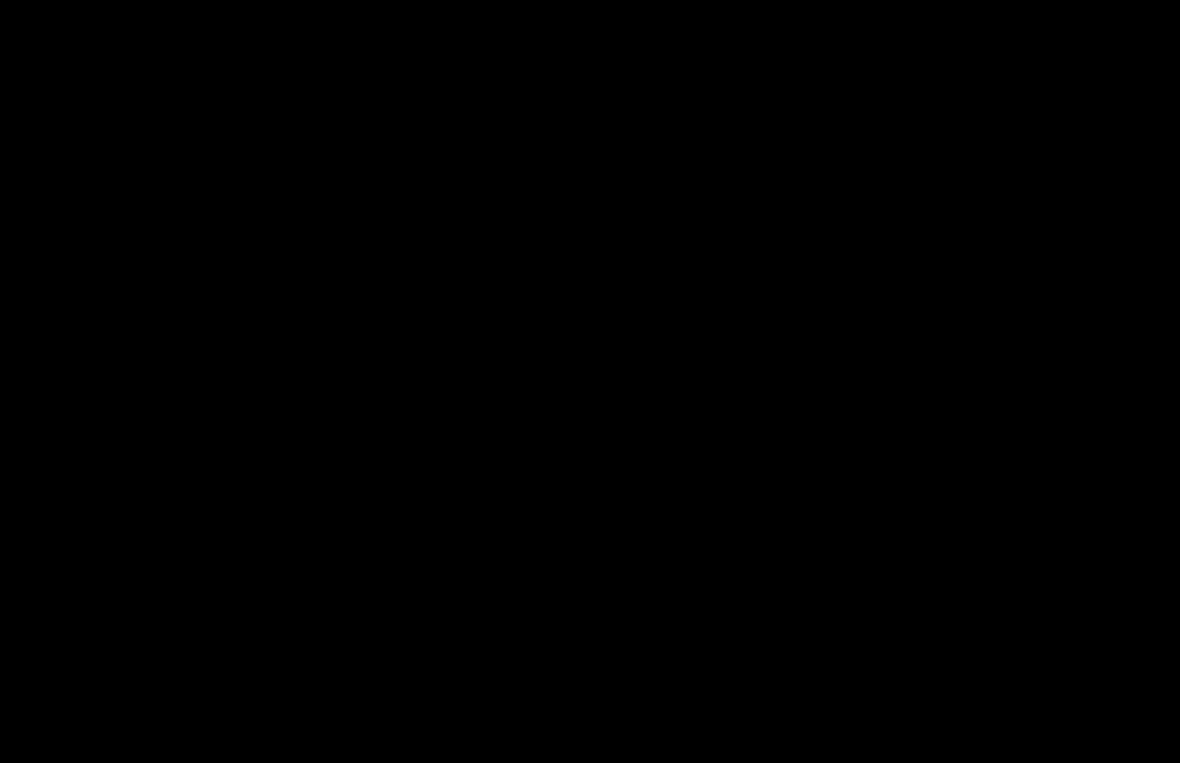 click at bounding box center [590, 381] 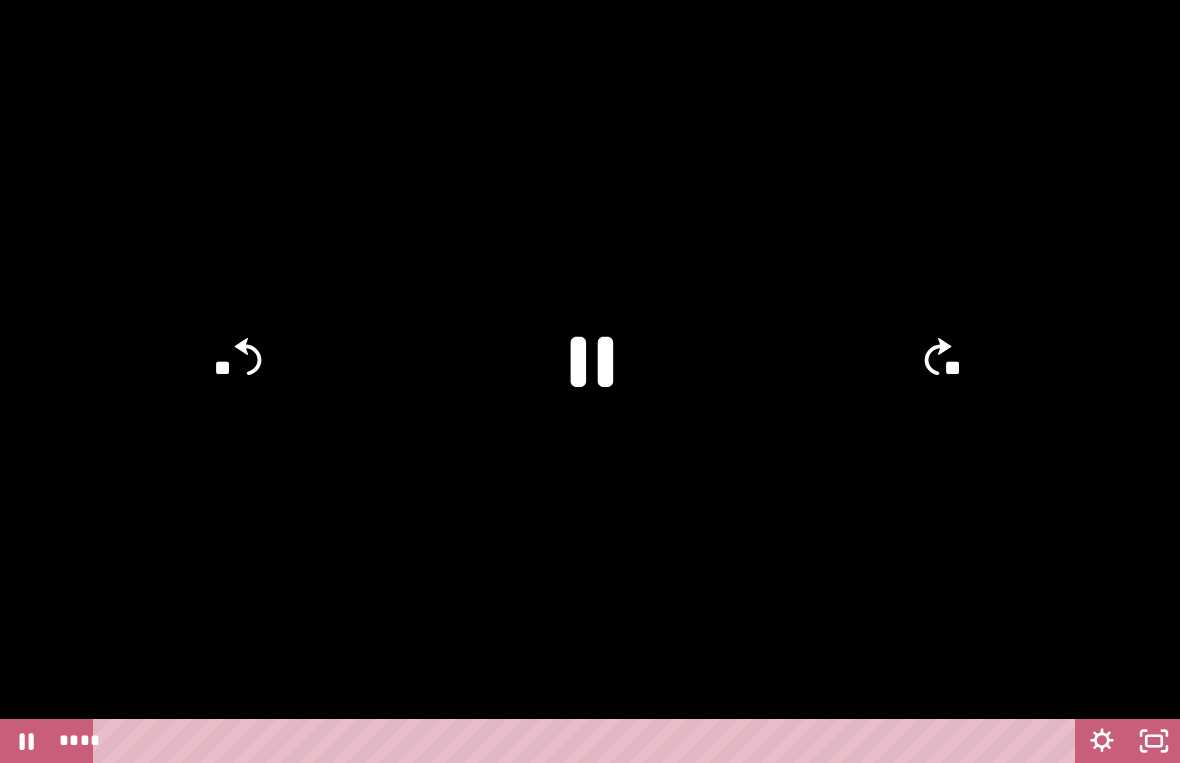click 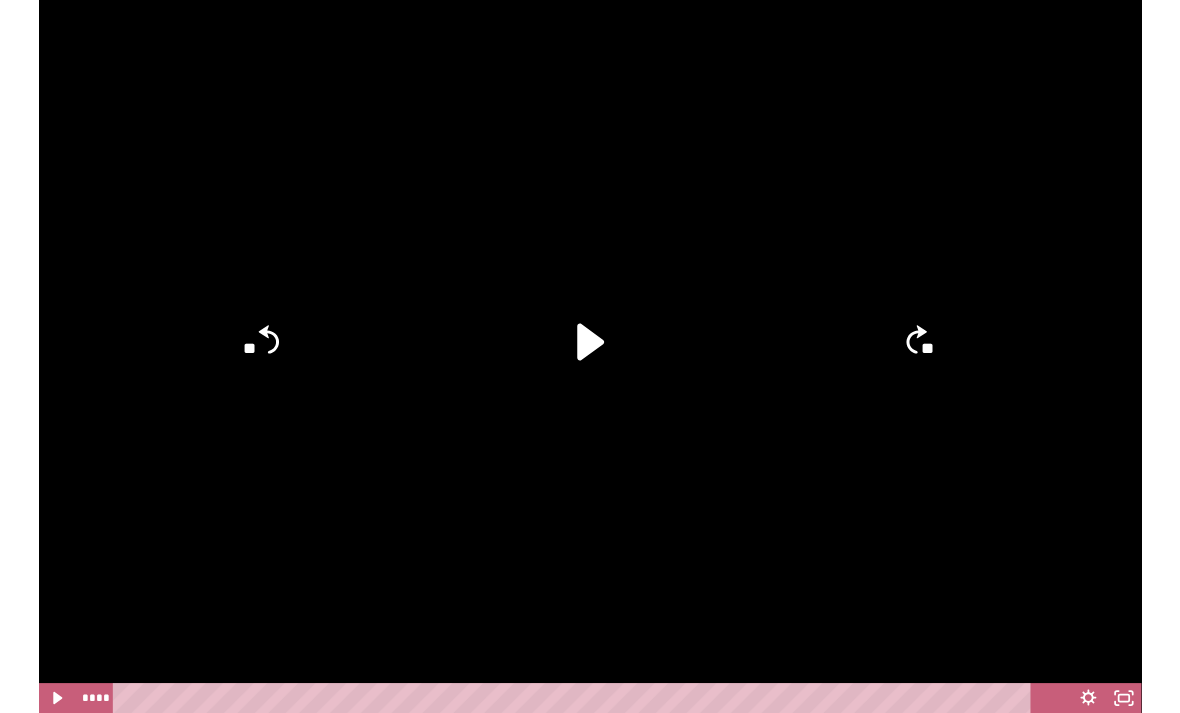 scroll, scrollTop: 503, scrollLeft: 0, axis: vertical 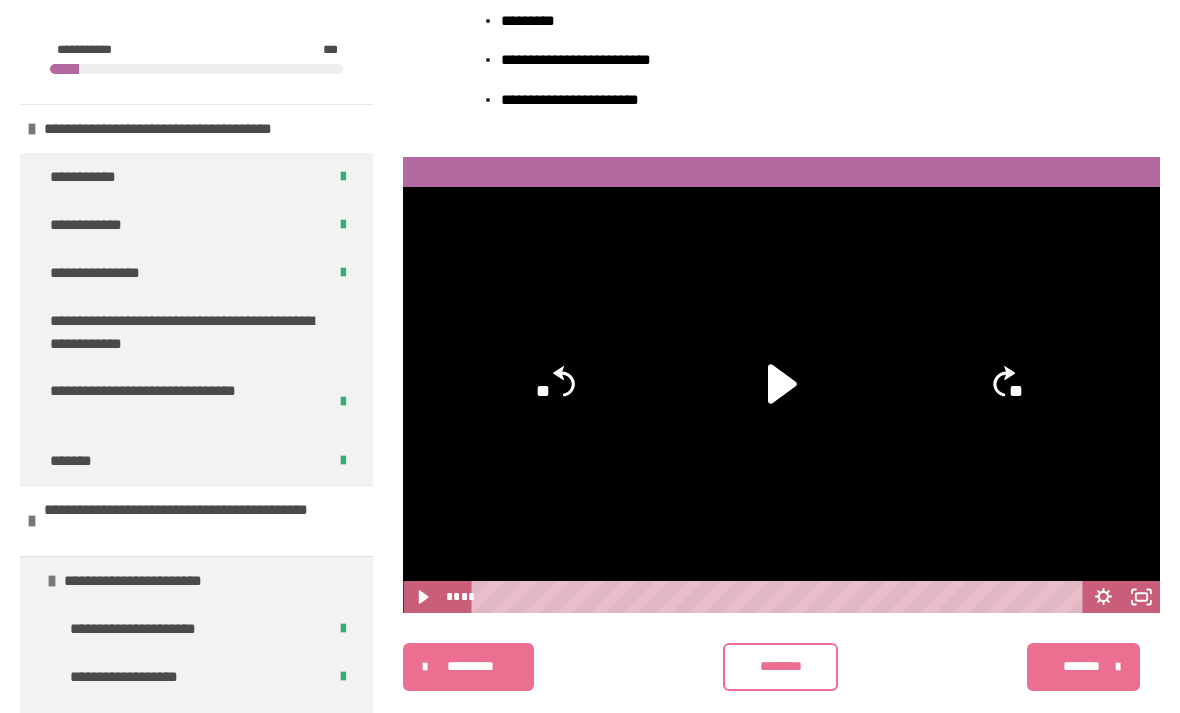 click on "********" at bounding box center [781, 666] 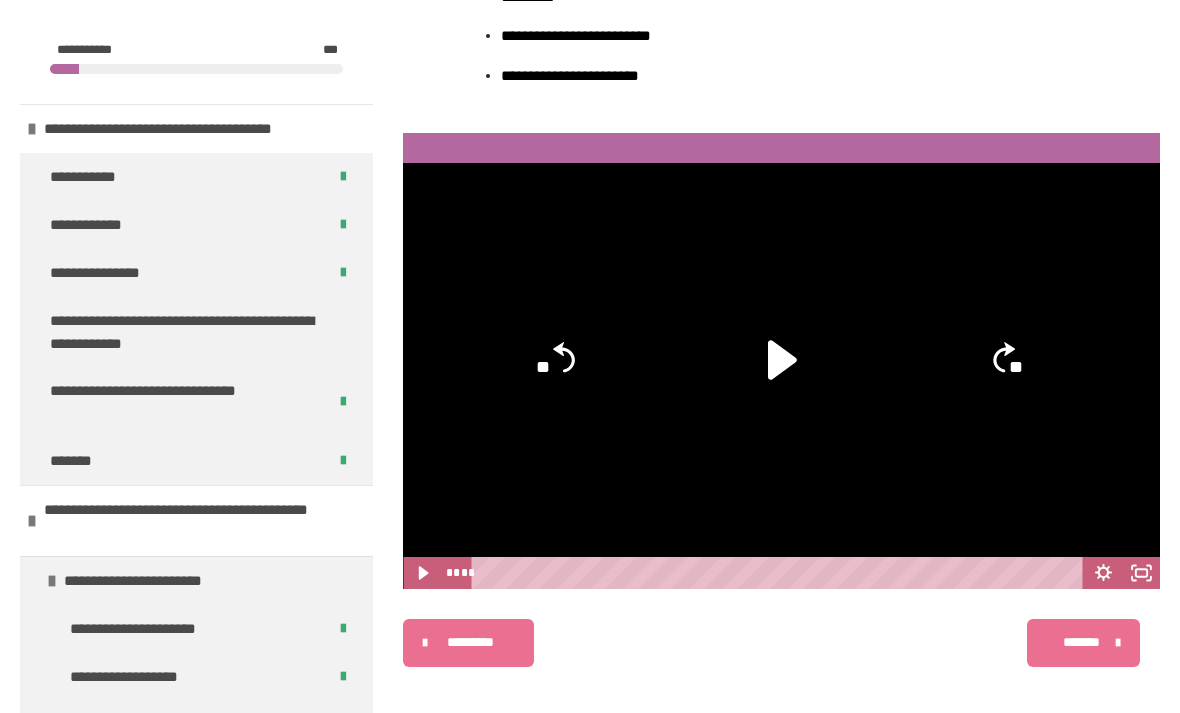 scroll, scrollTop: 542, scrollLeft: 0, axis: vertical 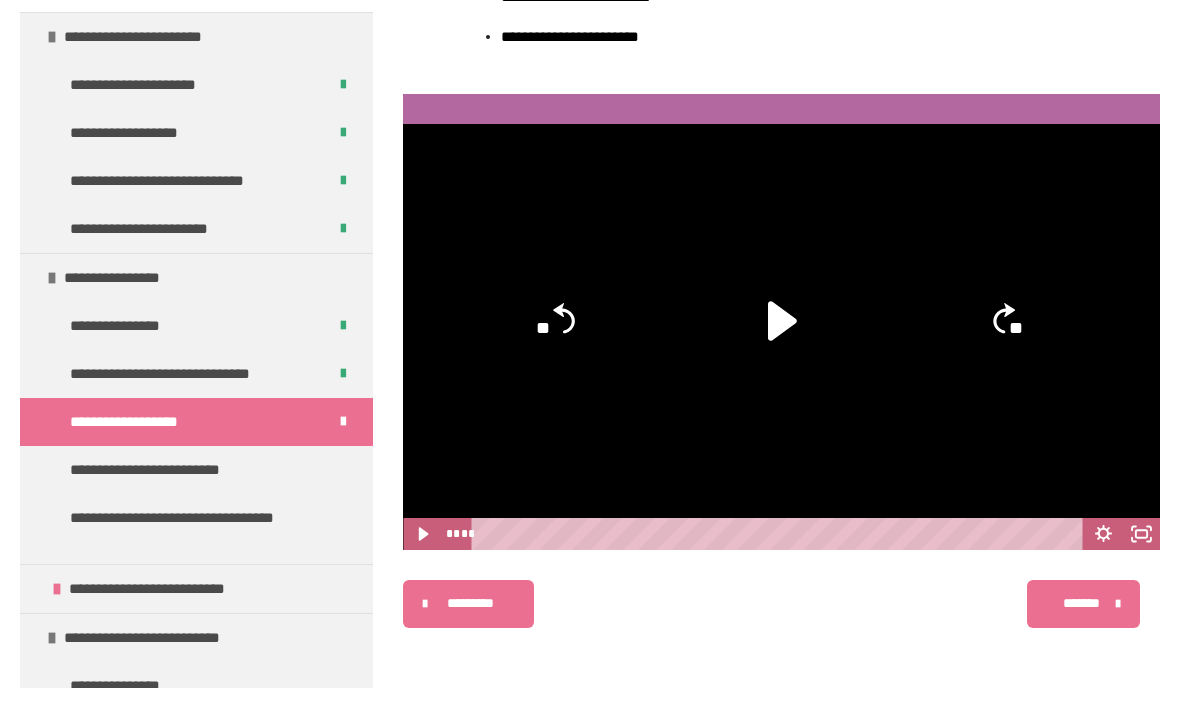 click on "**********" at bounding box center (178, 495) 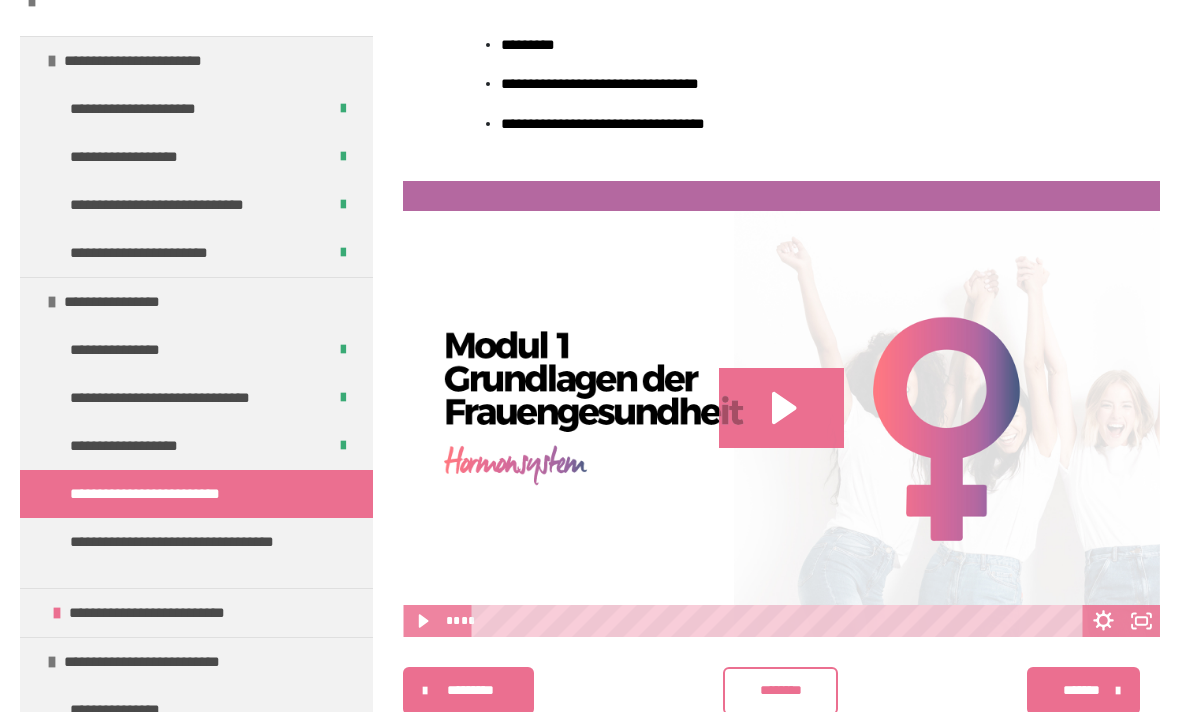 scroll, scrollTop: 503, scrollLeft: 0, axis: vertical 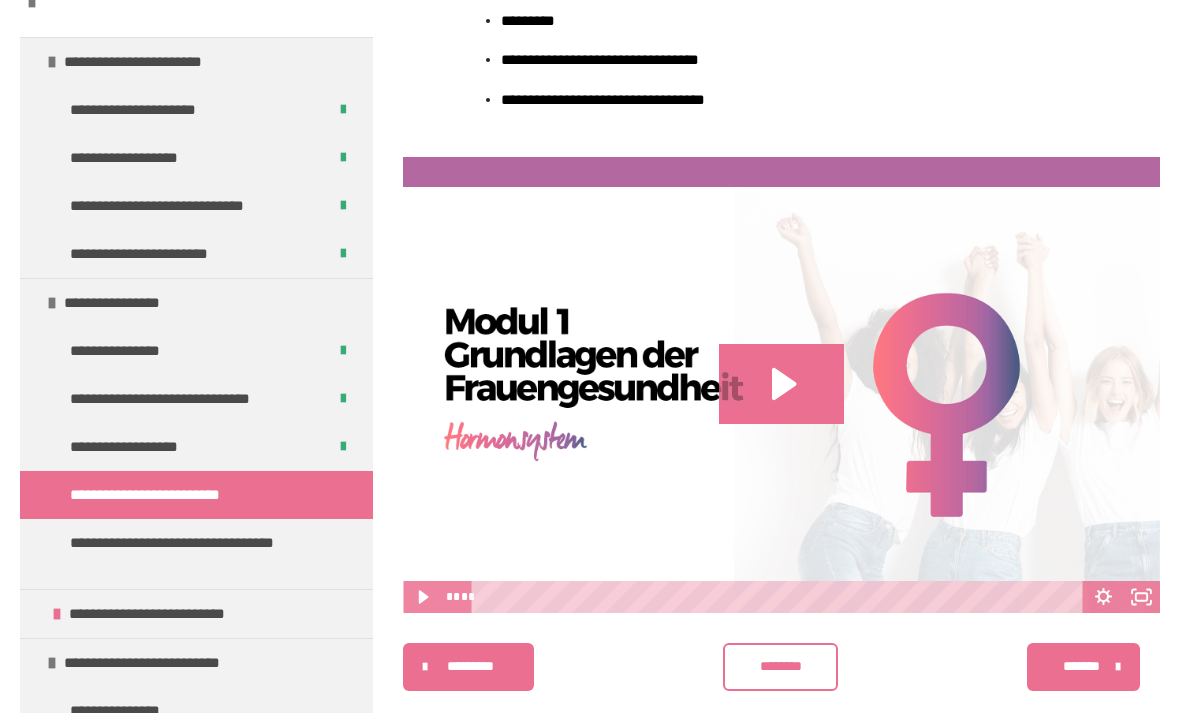 click 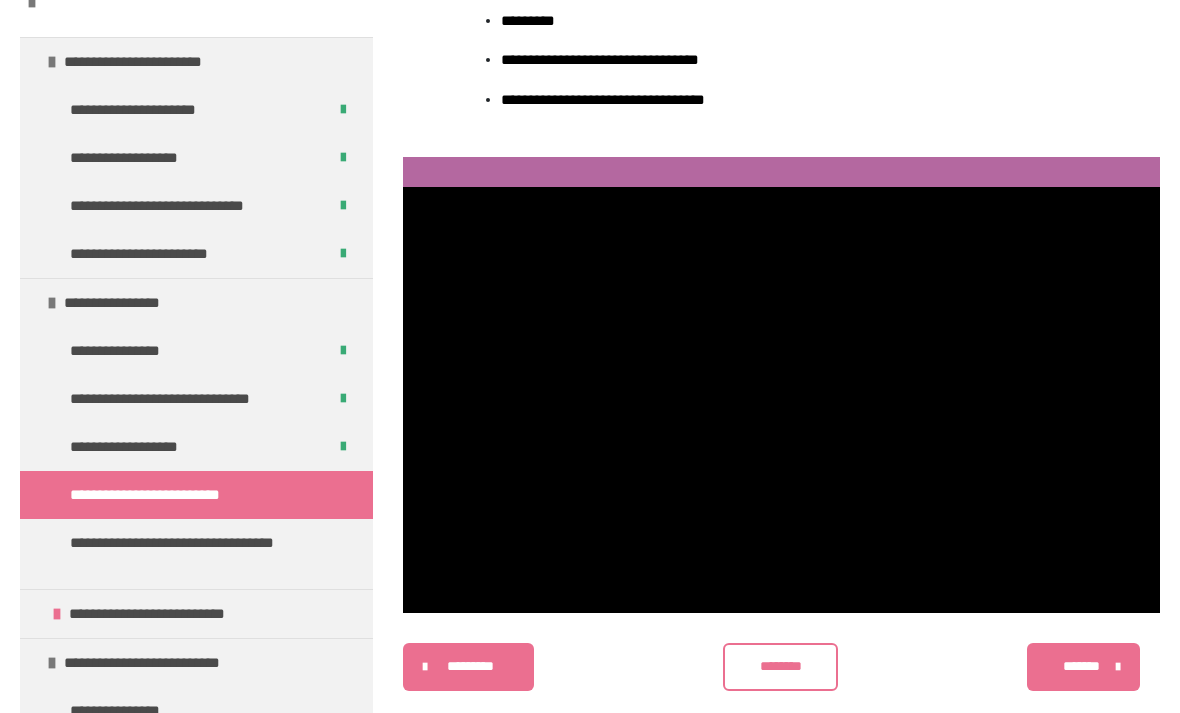 click at bounding box center (781, 400) 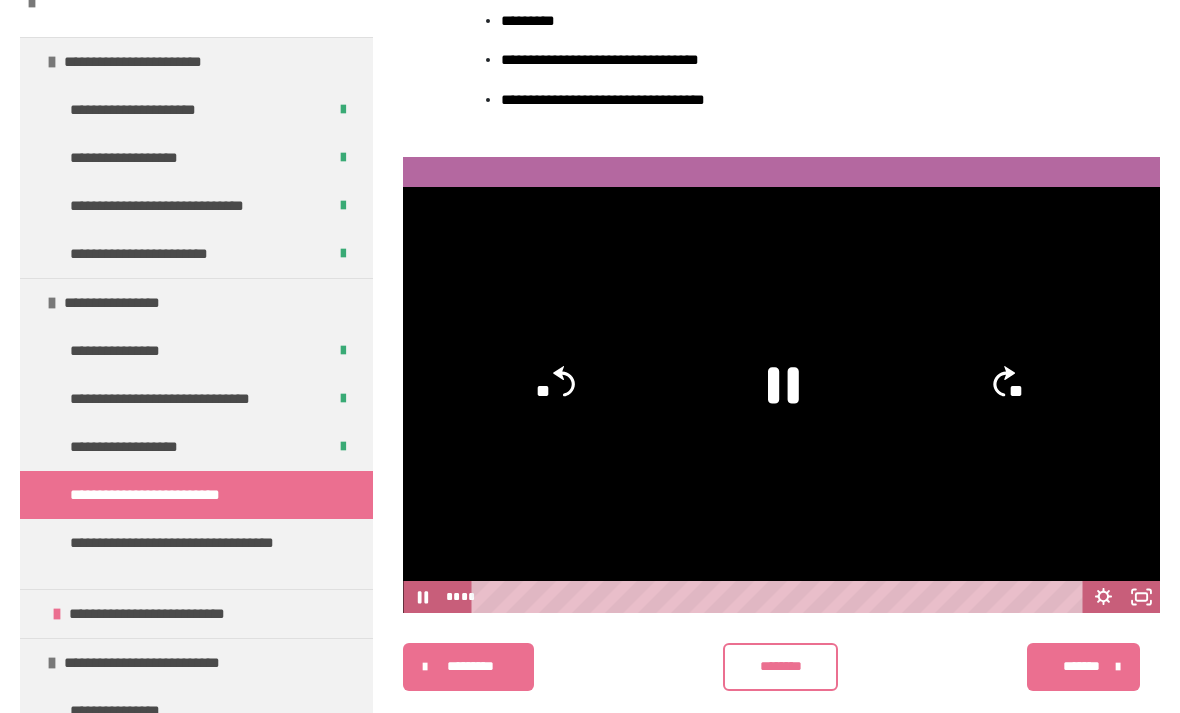 click 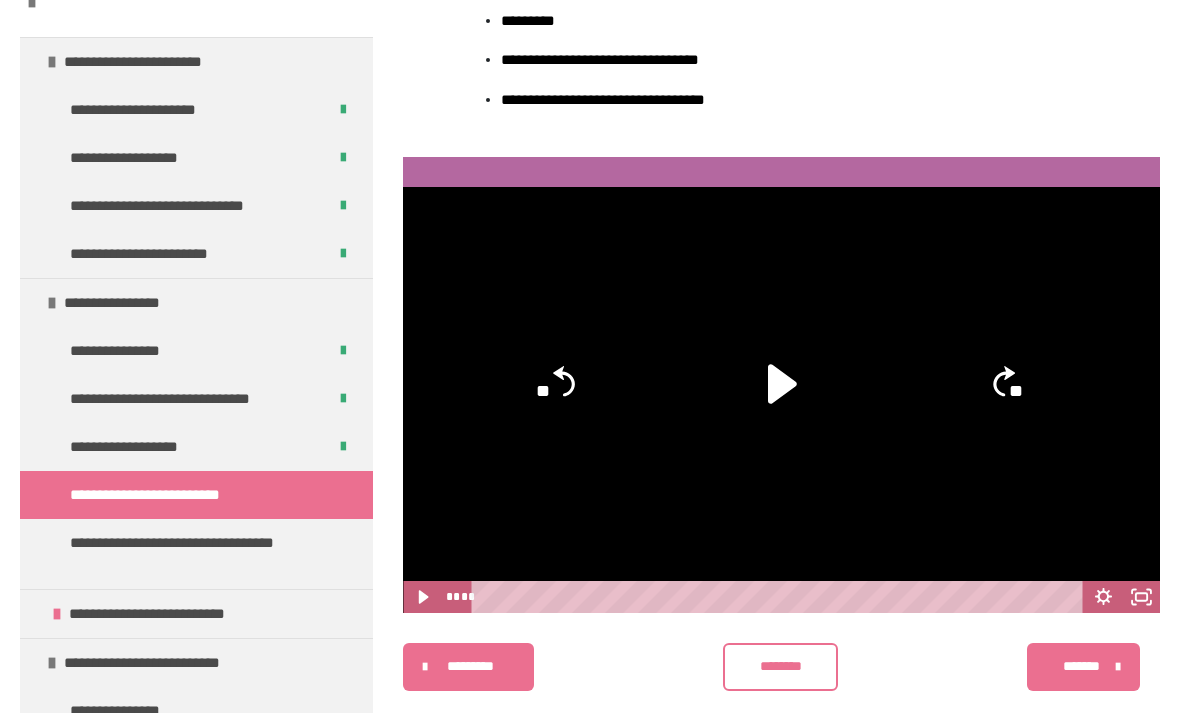 click 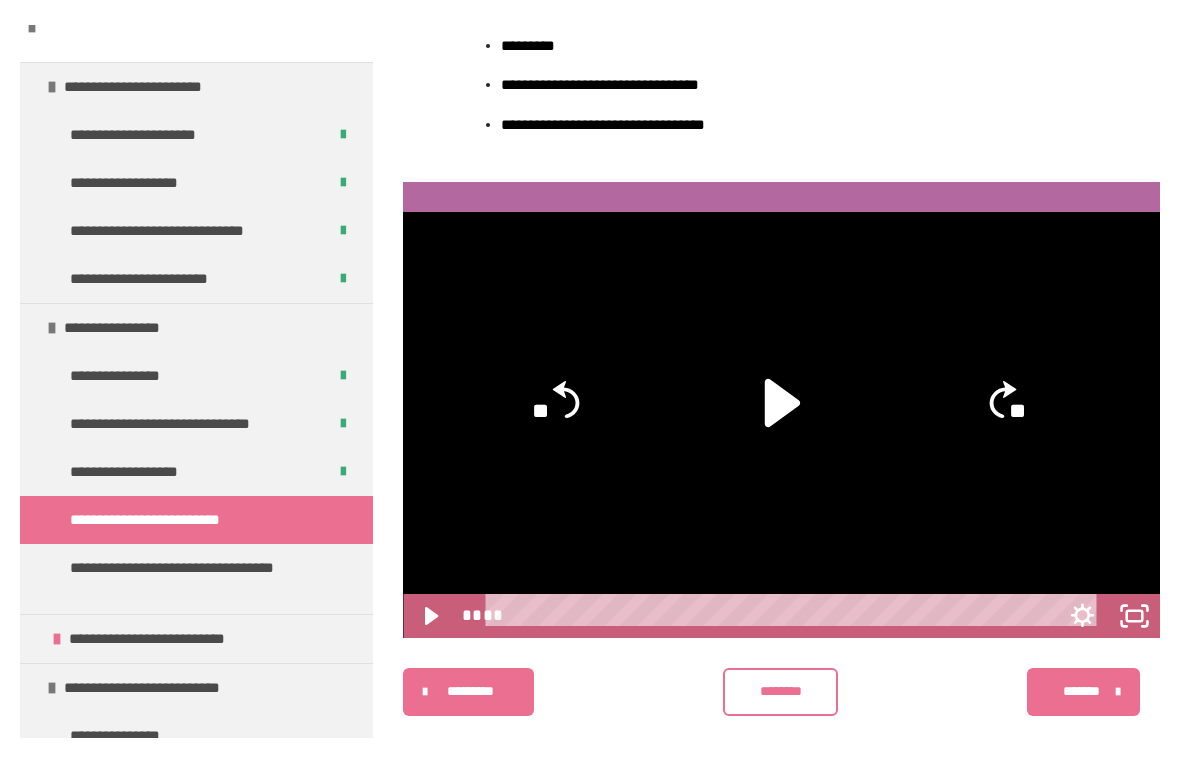 scroll, scrollTop: 24, scrollLeft: 0, axis: vertical 